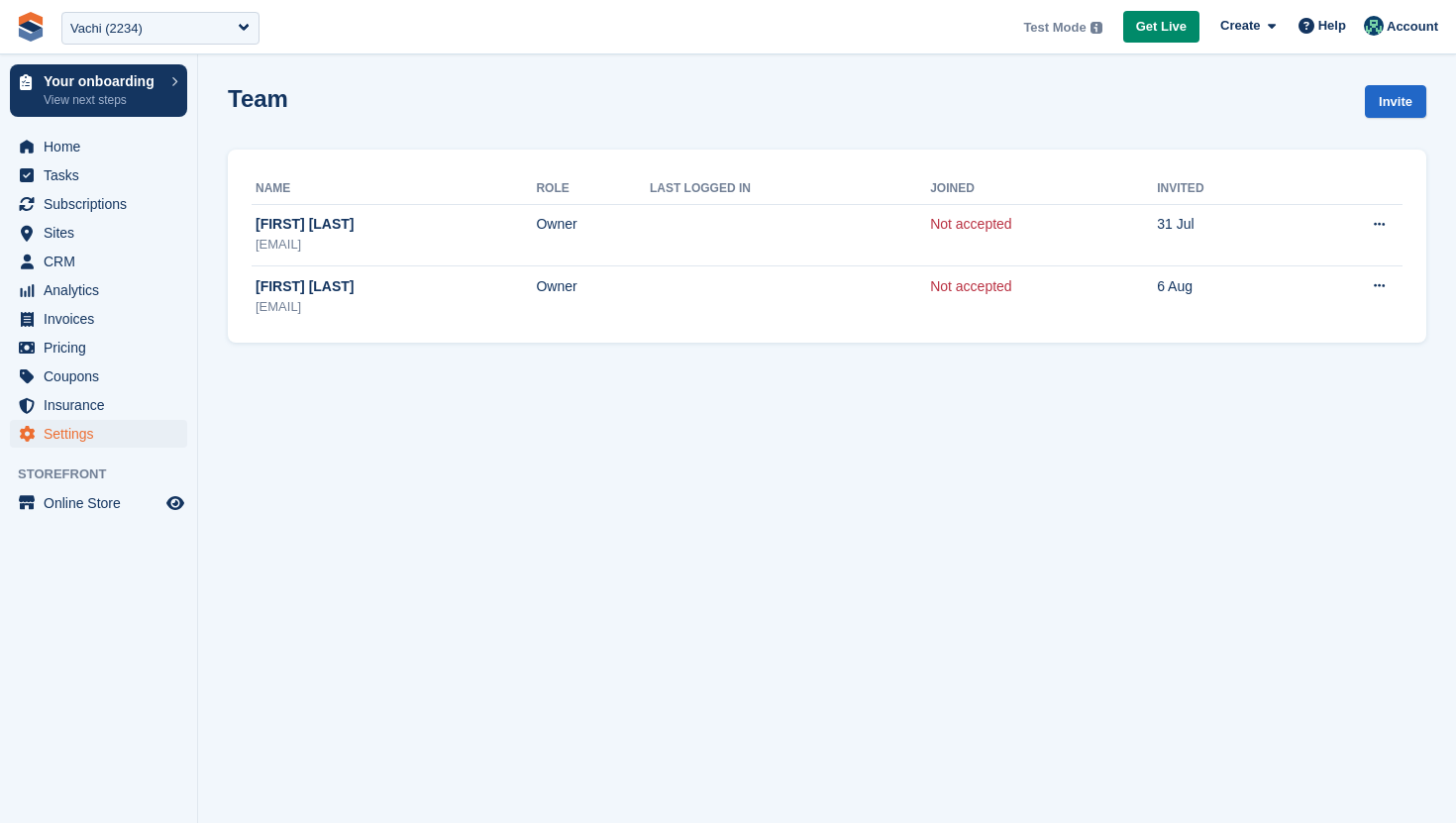scroll, scrollTop: 0, scrollLeft: 0, axis: both 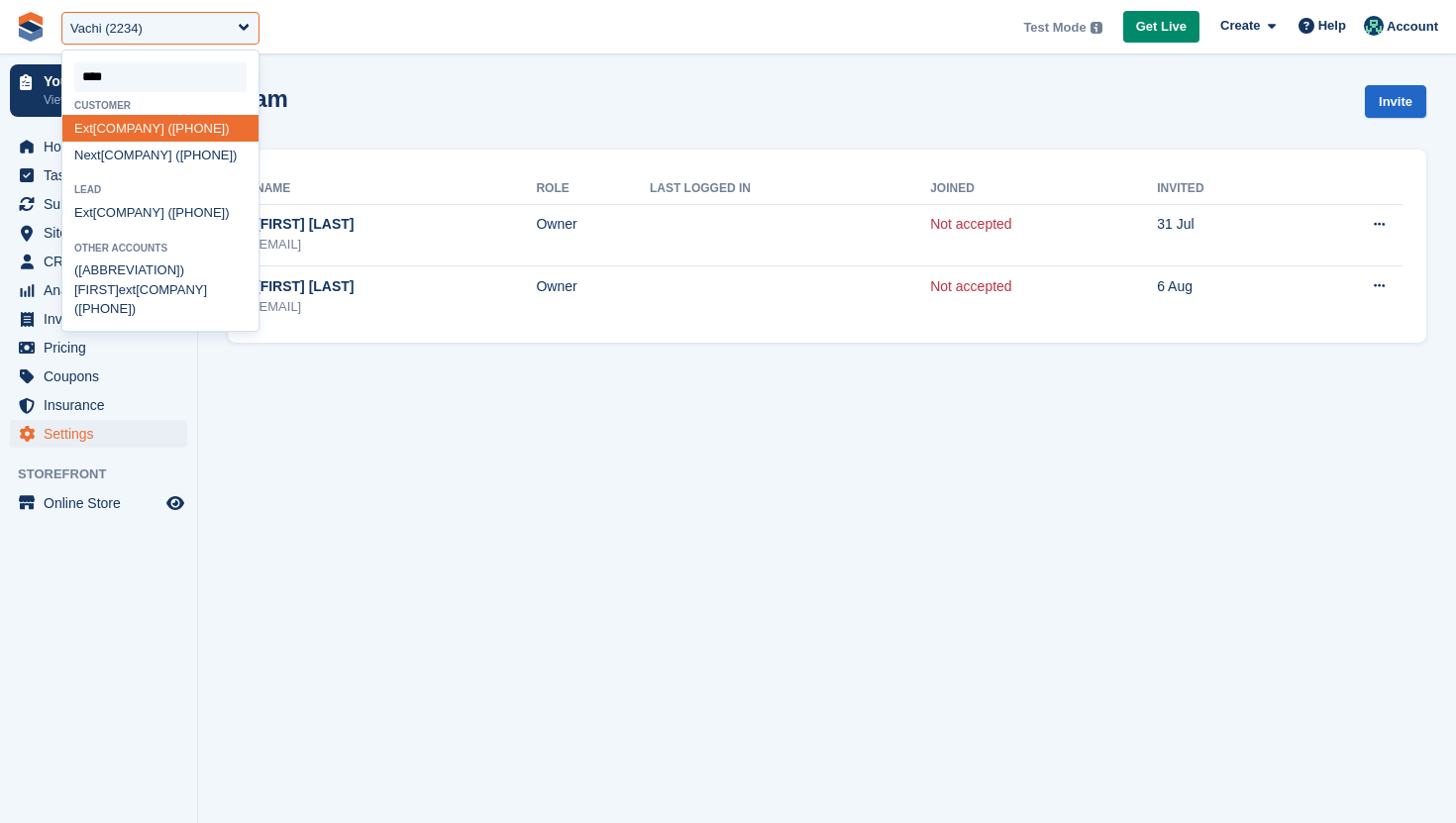 type on "*****" 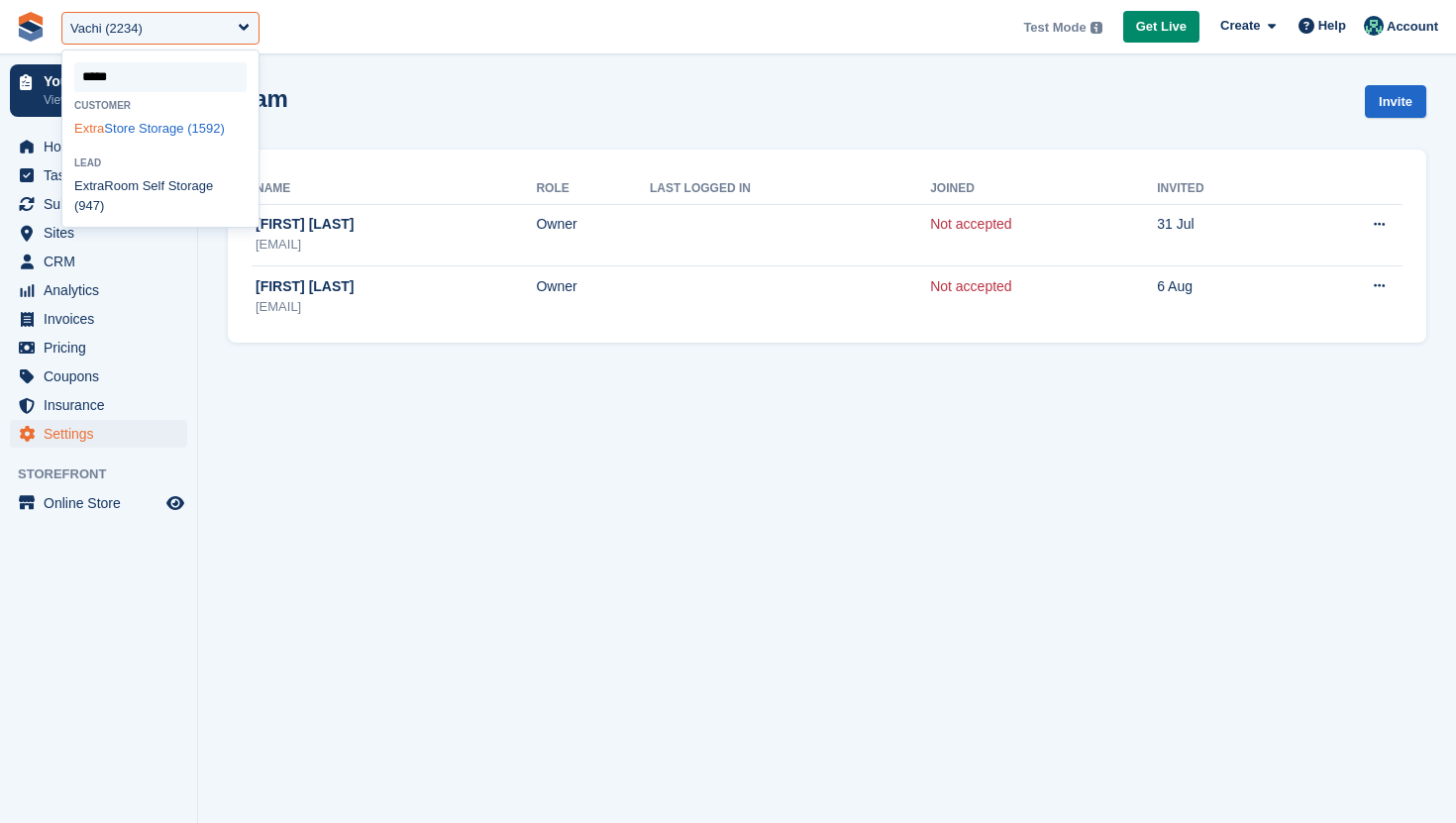 click on "Extra Store Storage (1592)" at bounding box center [160, 128] 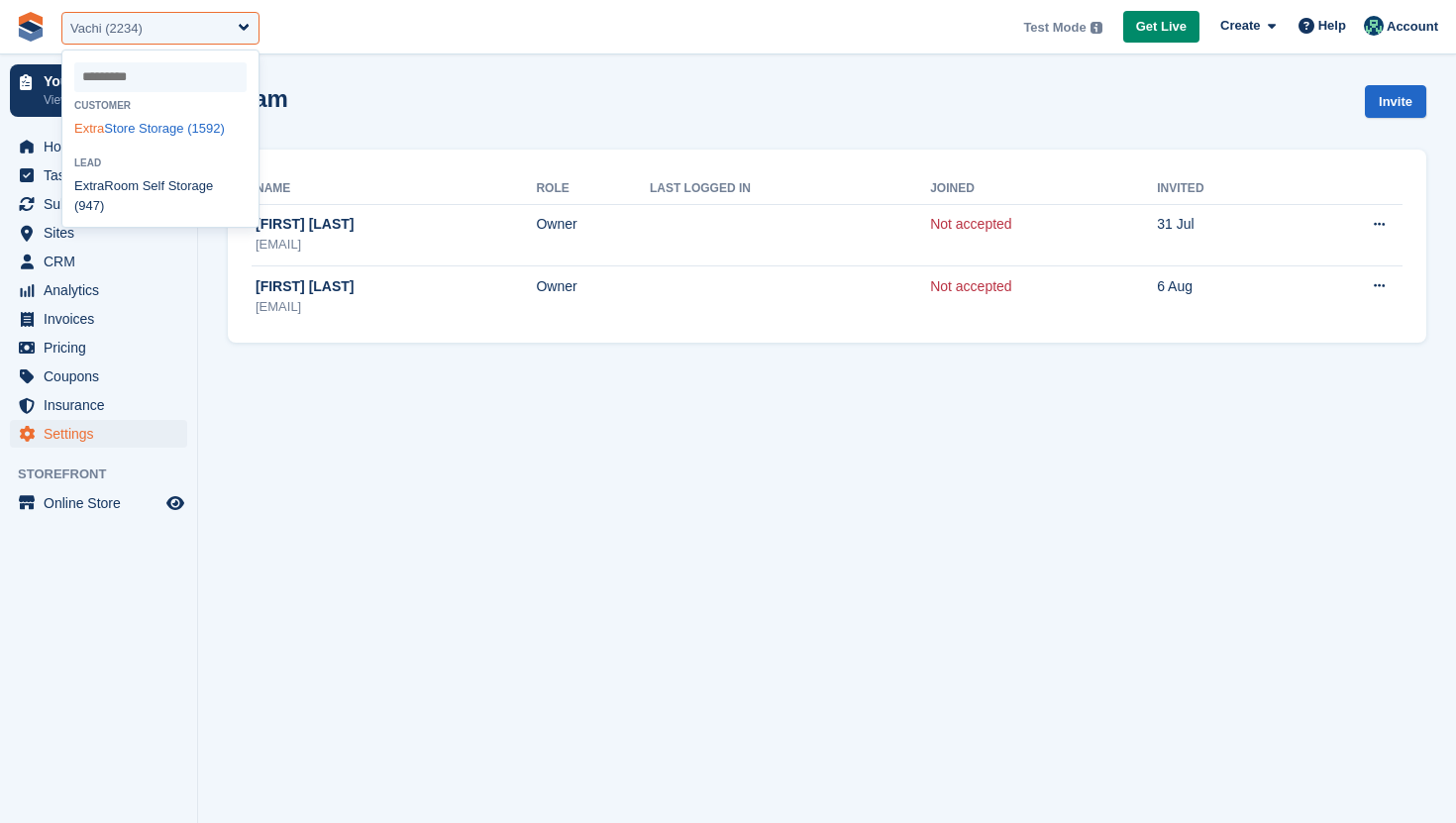 select on "****" 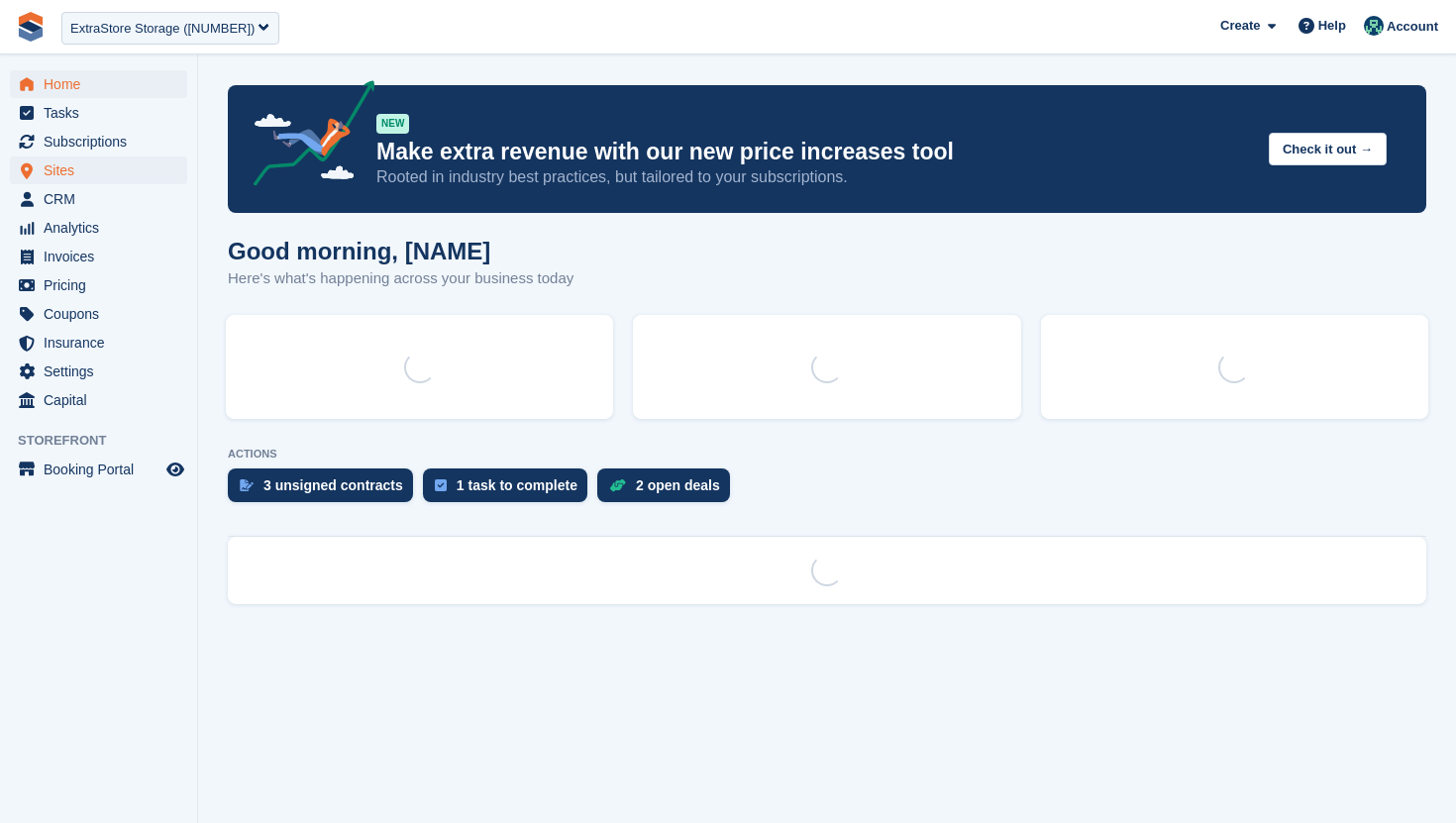 scroll, scrollTop: 0, scrollLeft: 0, axis: both 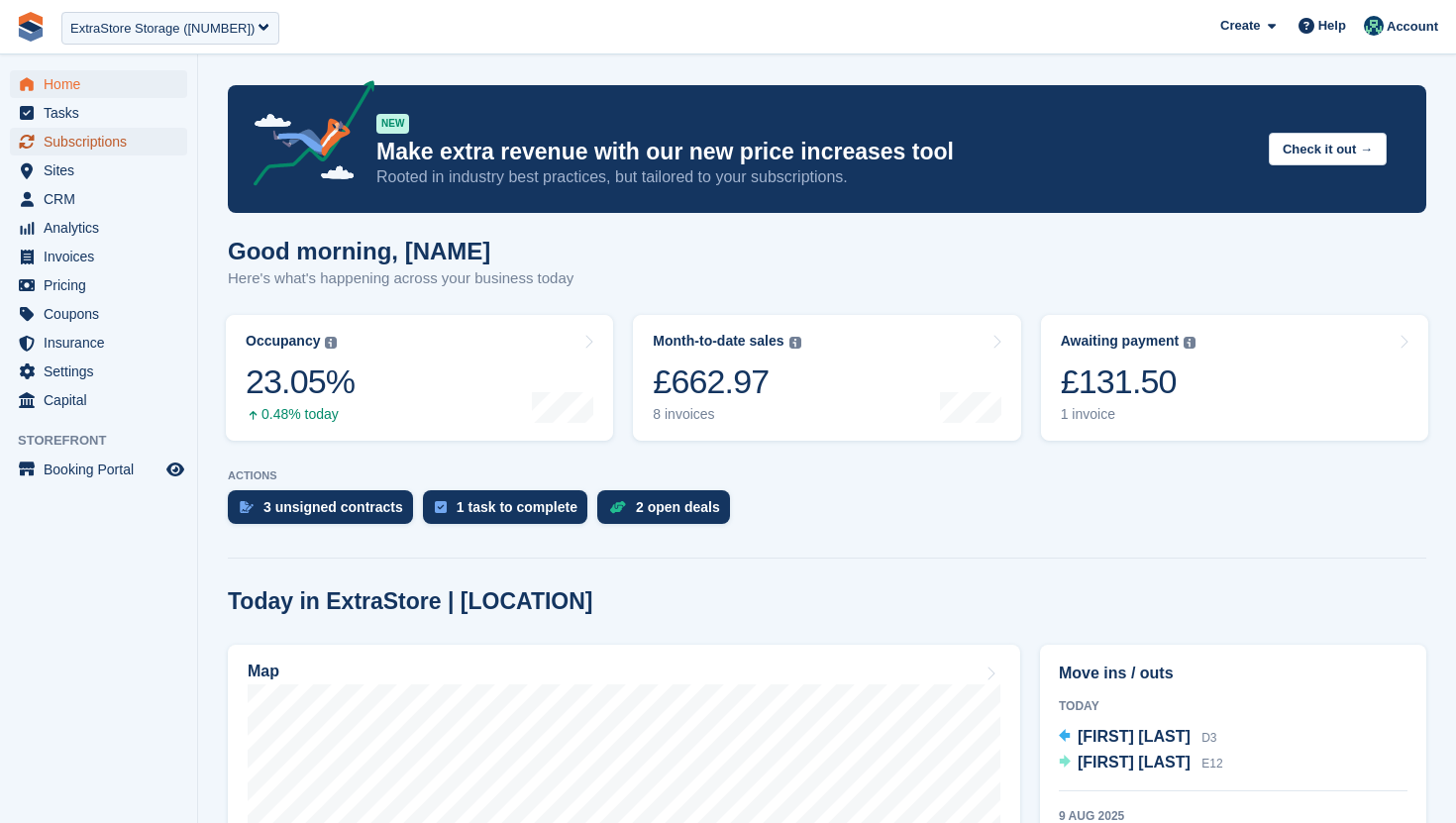 click on "Subscriptions" at bounding box center (103, 142) 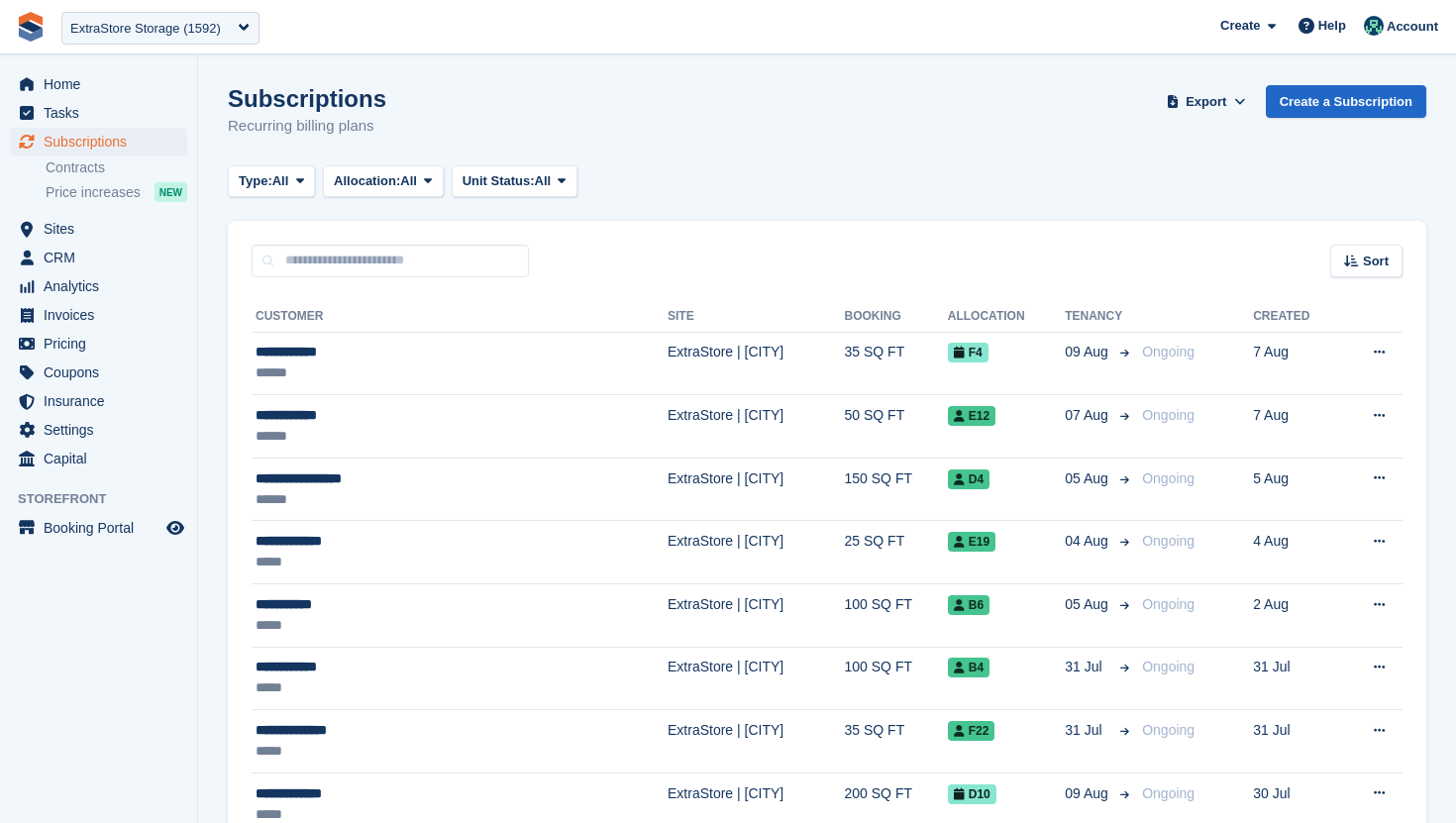 scroll, scrollTop: 16, scrollLeft: 0, axis: vertical 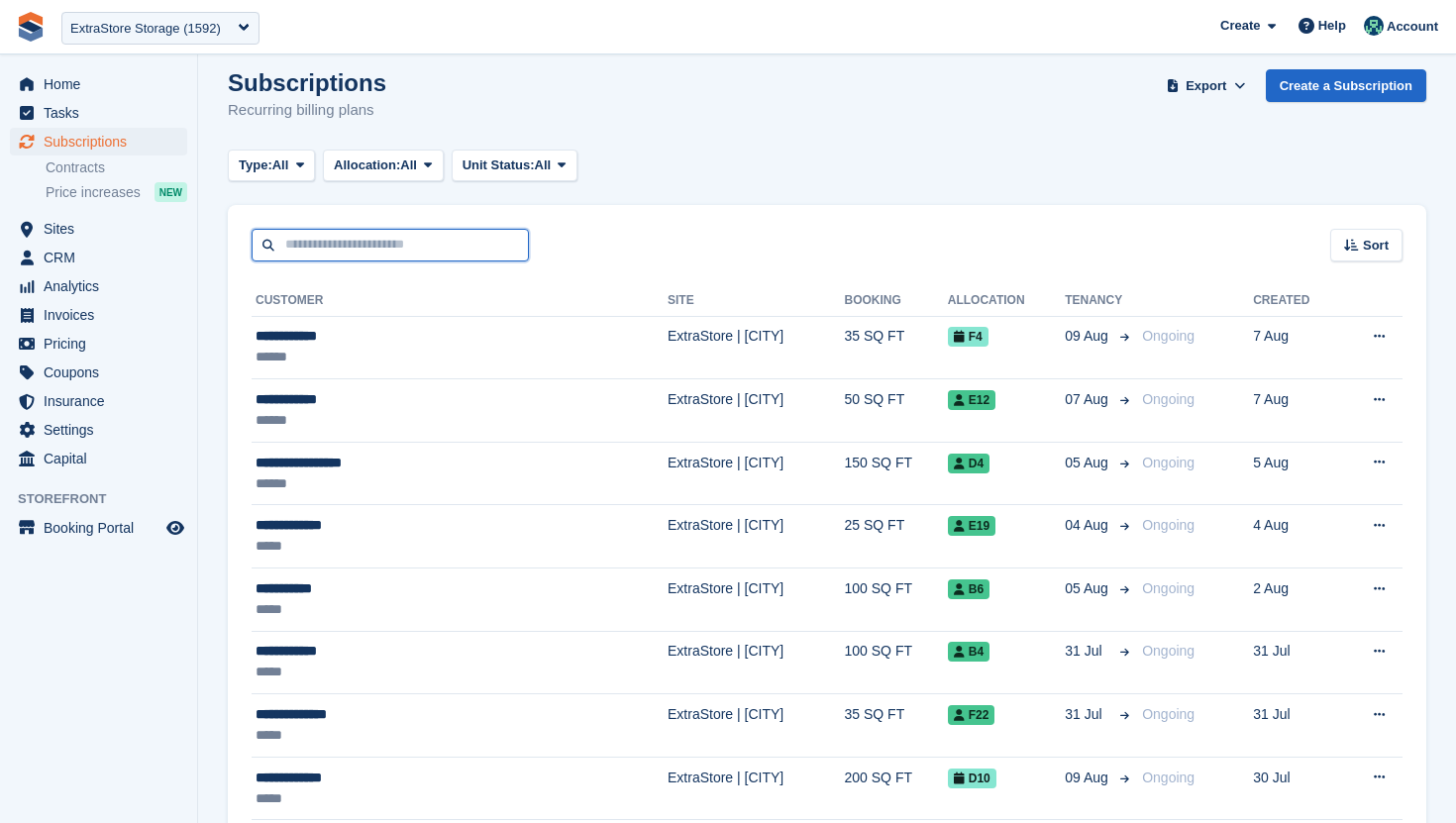 click at bounding box center [390, 245] 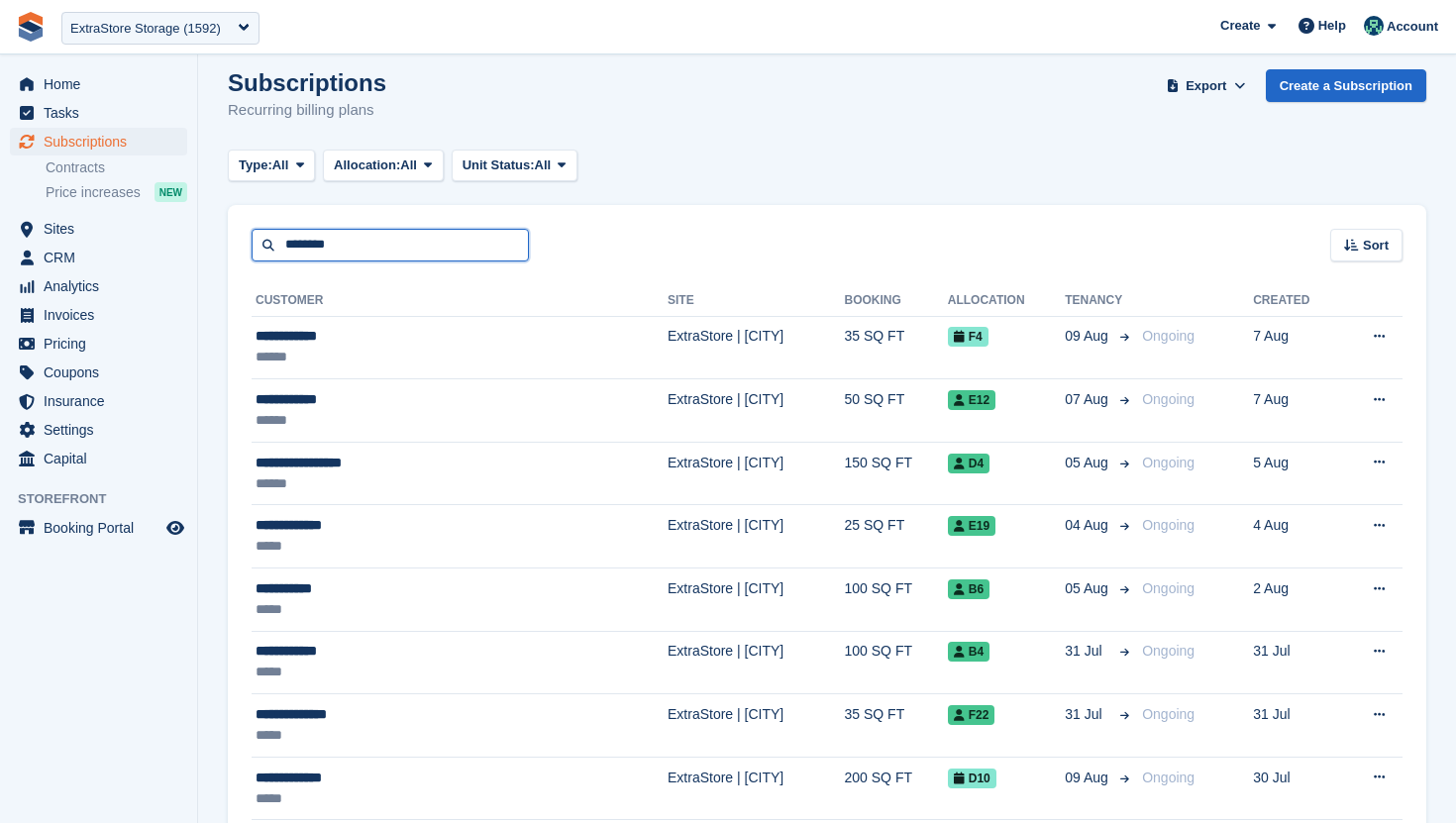 type on "********" 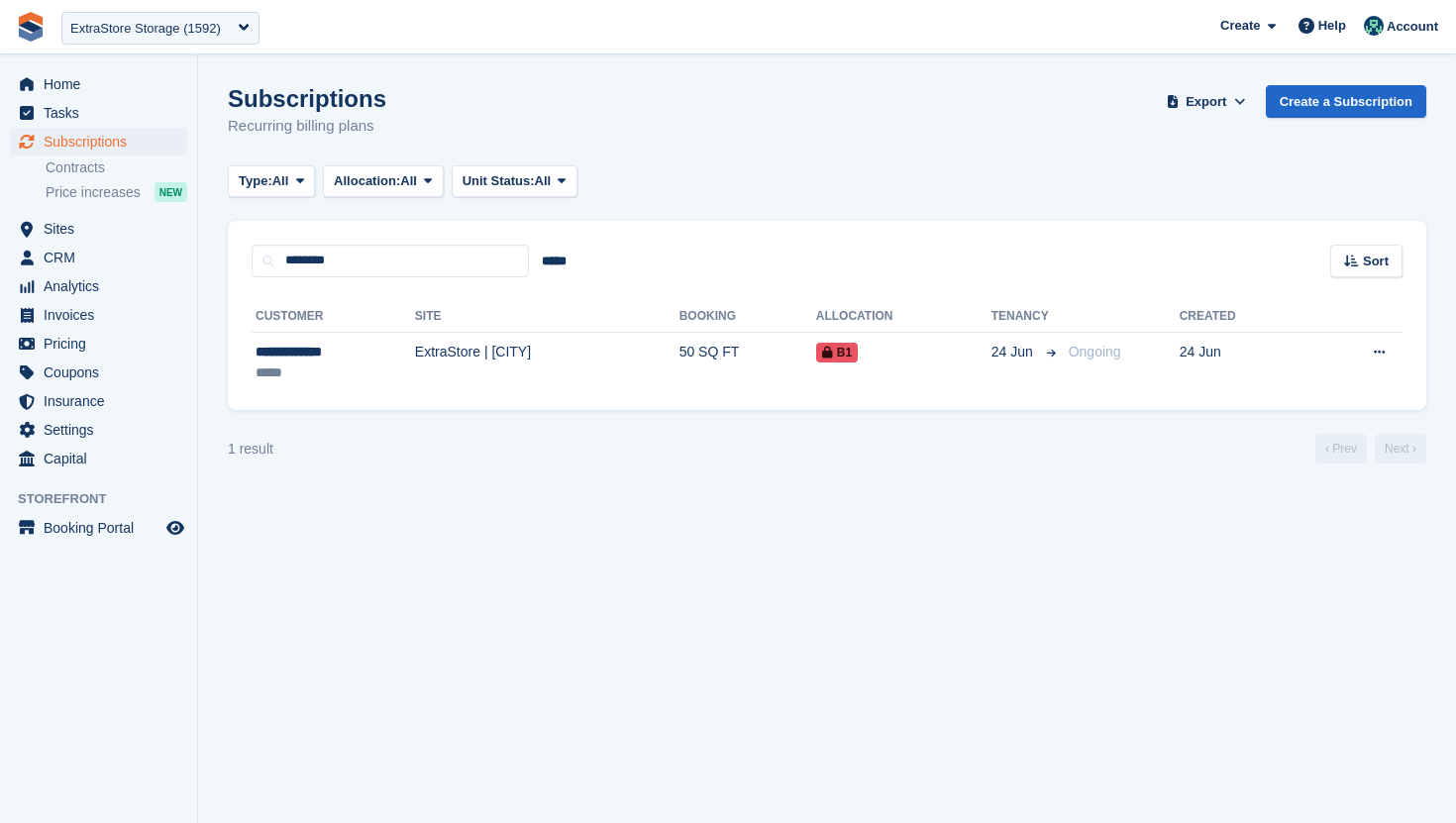 scroll, scrollTop: 0, scrollLeft: 0, axis: both 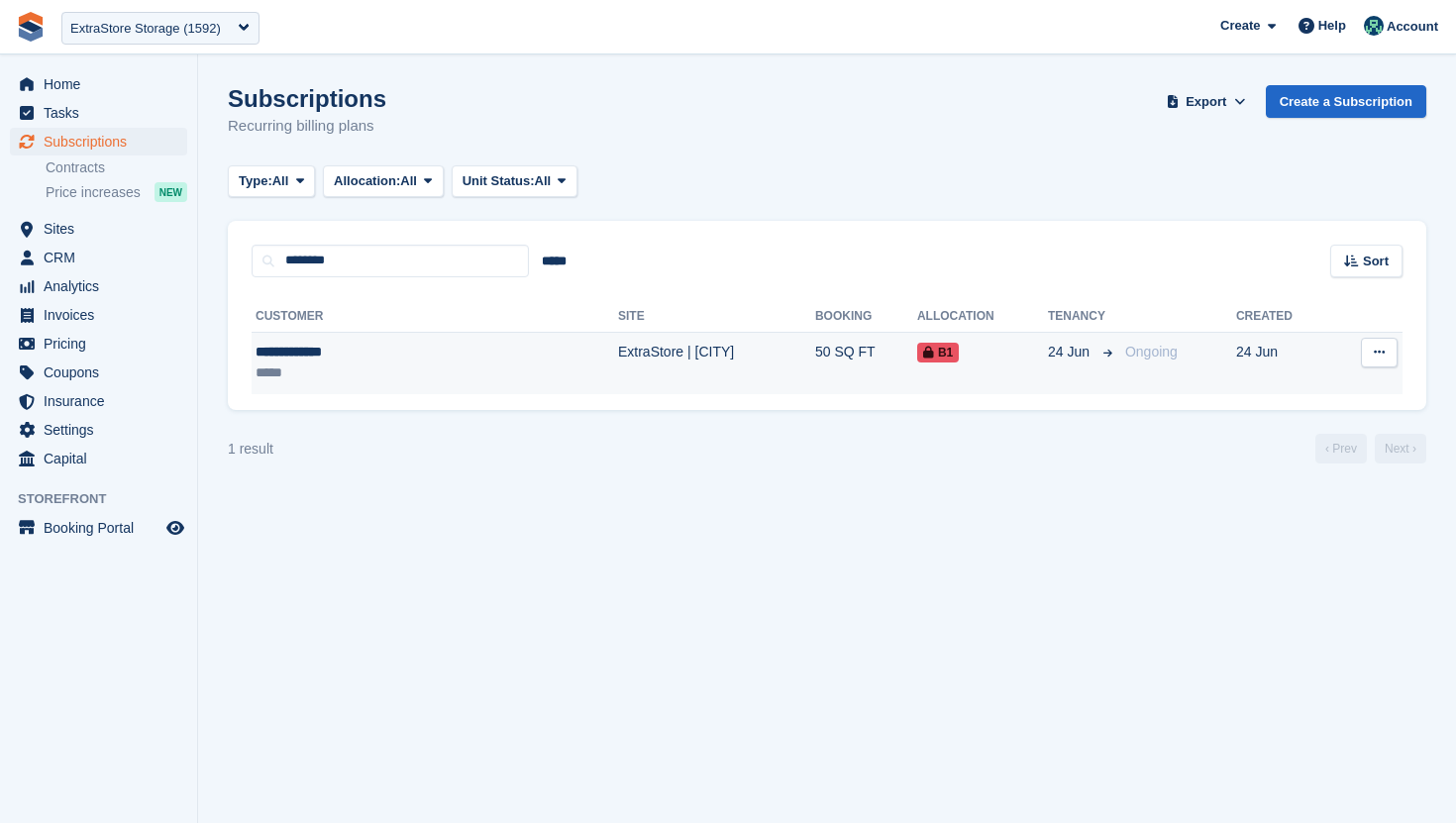 click on "ExtraStore | [CITY]" at bounding box center [716, 362] 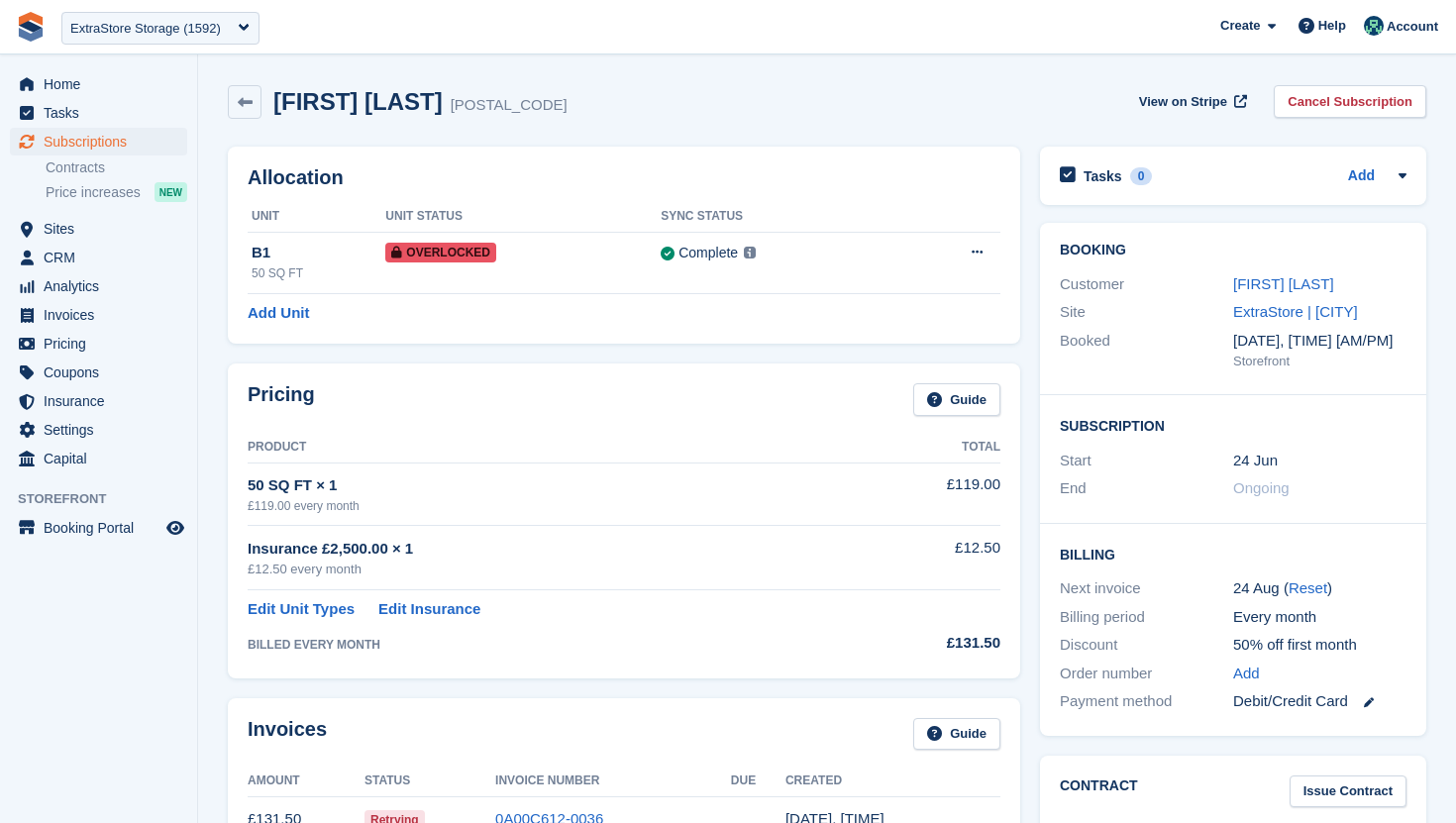 scroll, scrollTop: 0, scrollLeft: 0, axis: both 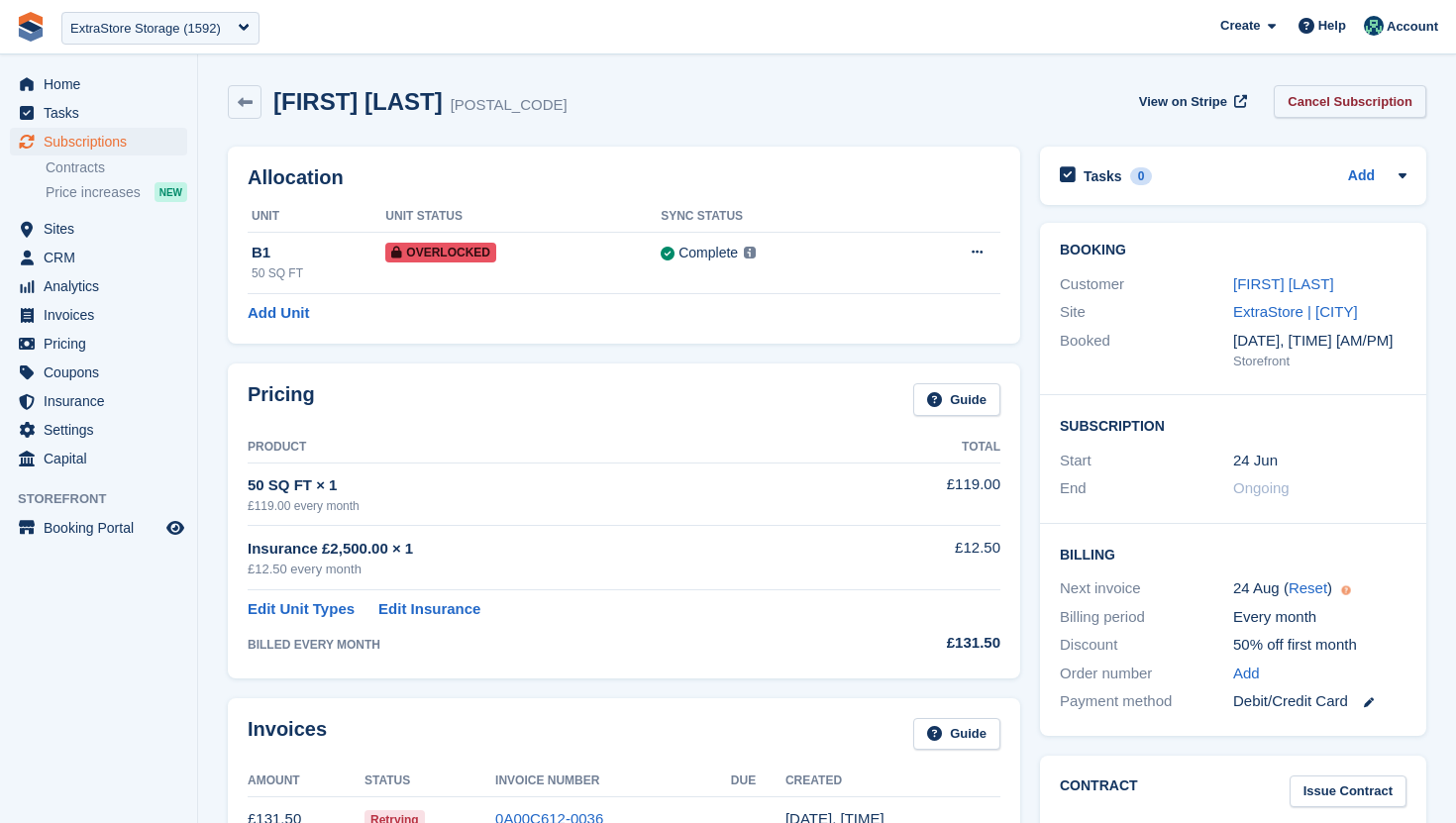 click on "Cancel Subscription" at bounding box center [1350, 101] 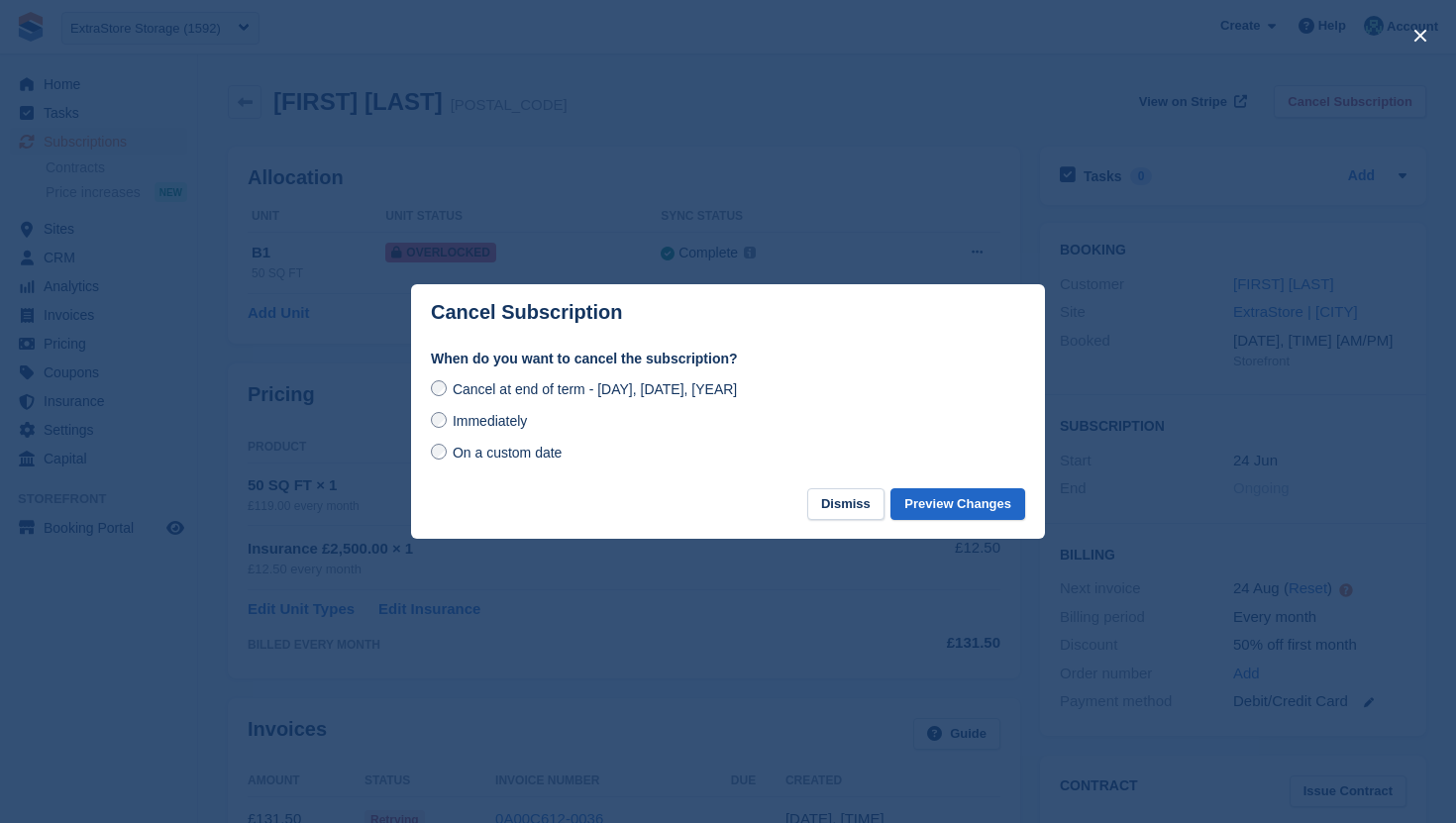 click at bounding box center (728, 411) 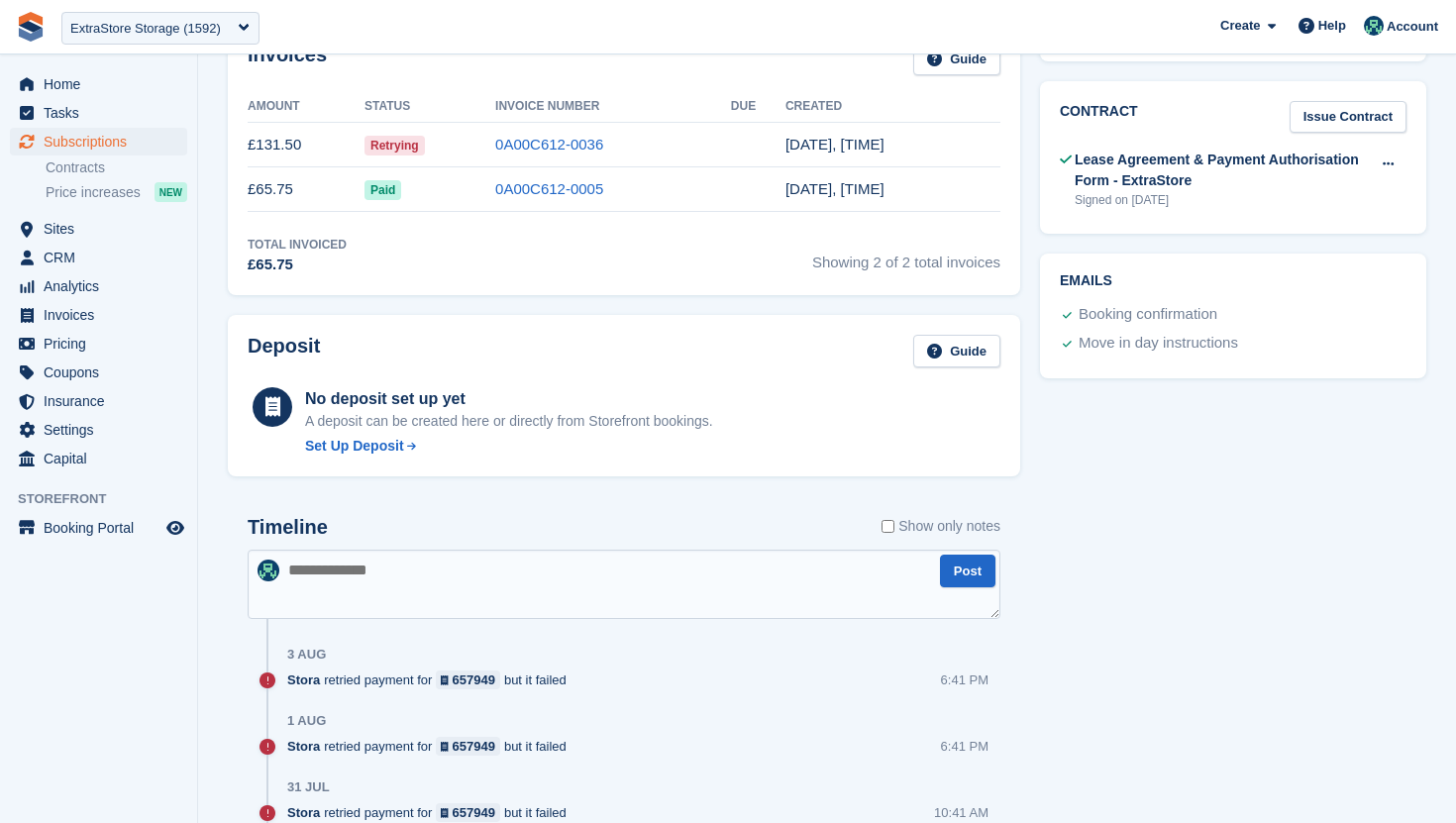 scroll, scrollTop: 673, scrollLeft: 0, axis: vertical 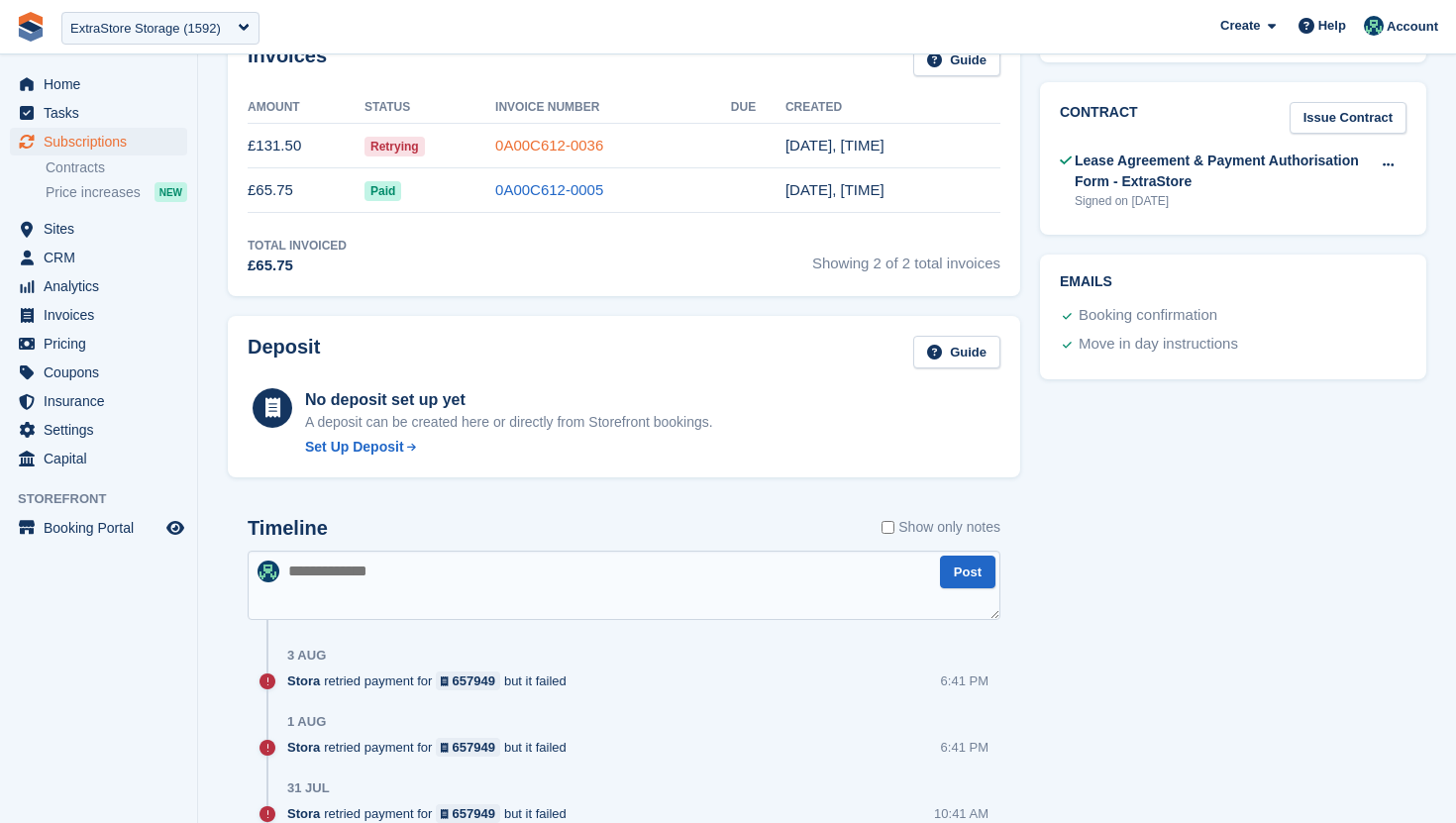 click on "0A00C612-0036" at bounding box center (549, 145) 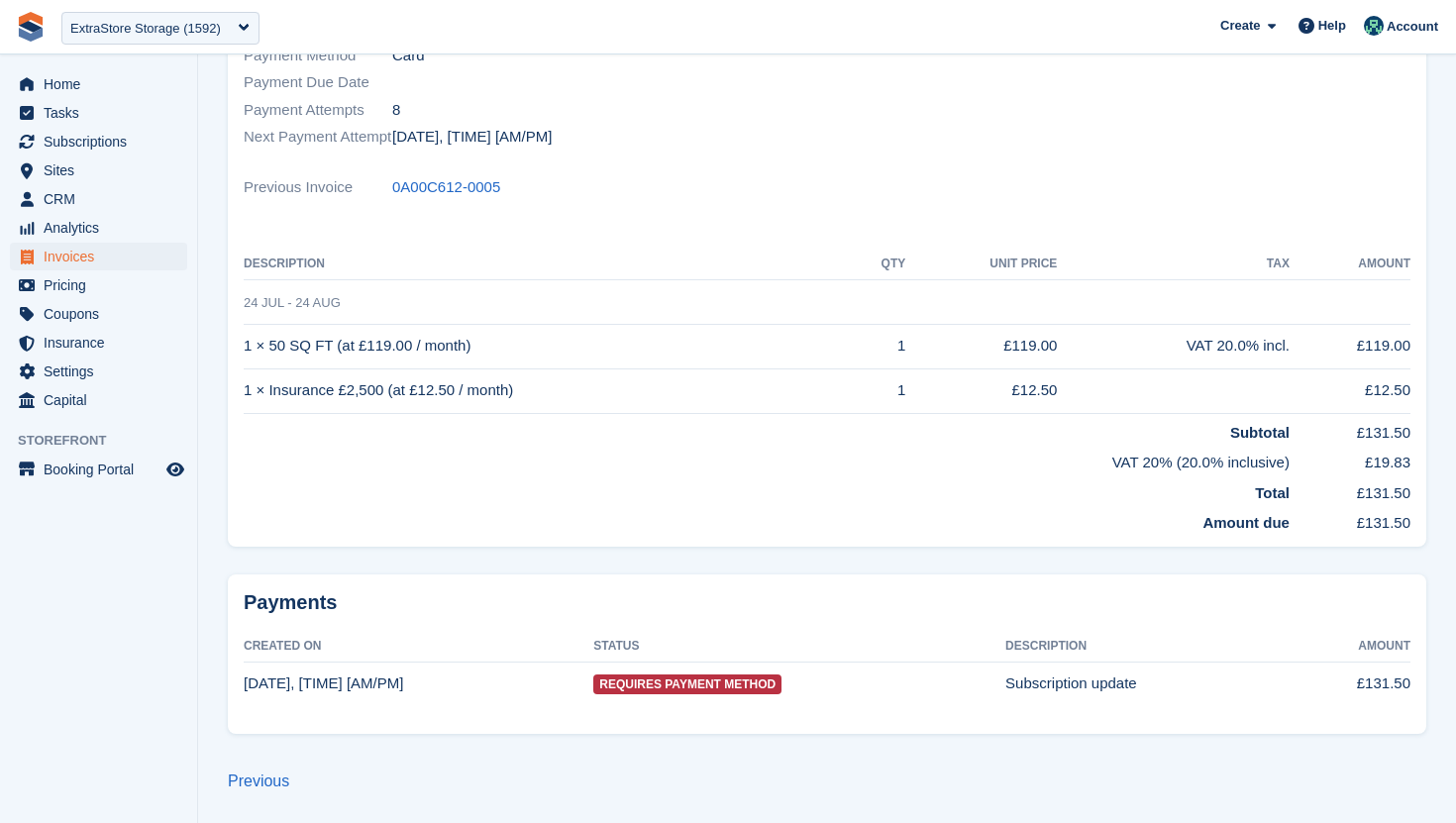 scroll, scrollTop: 0, scrollLeft: 0, axis: both 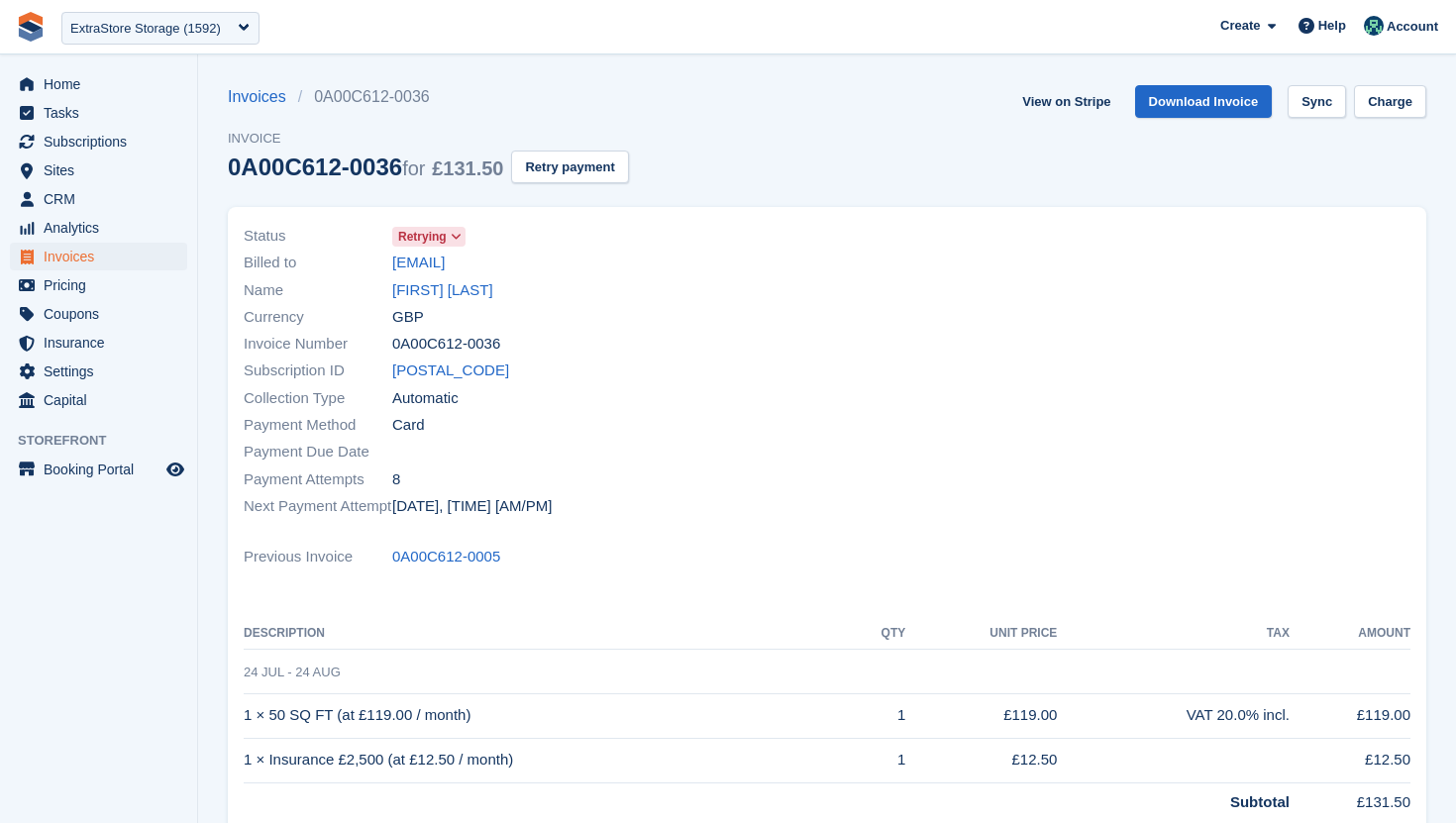 click on "Retrying" at bounding box center [429, 236] 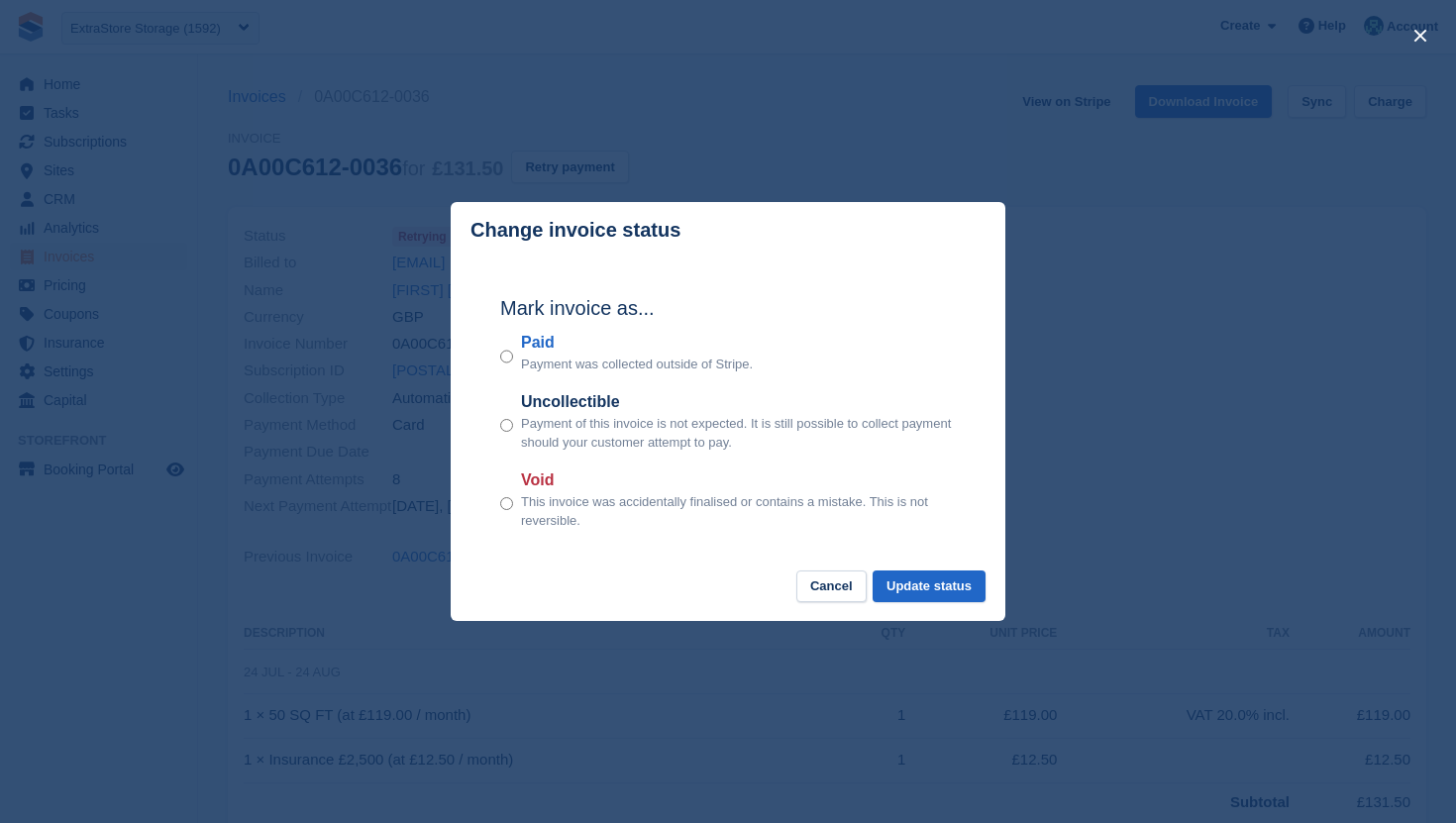 click at bounding box center (728, 411) 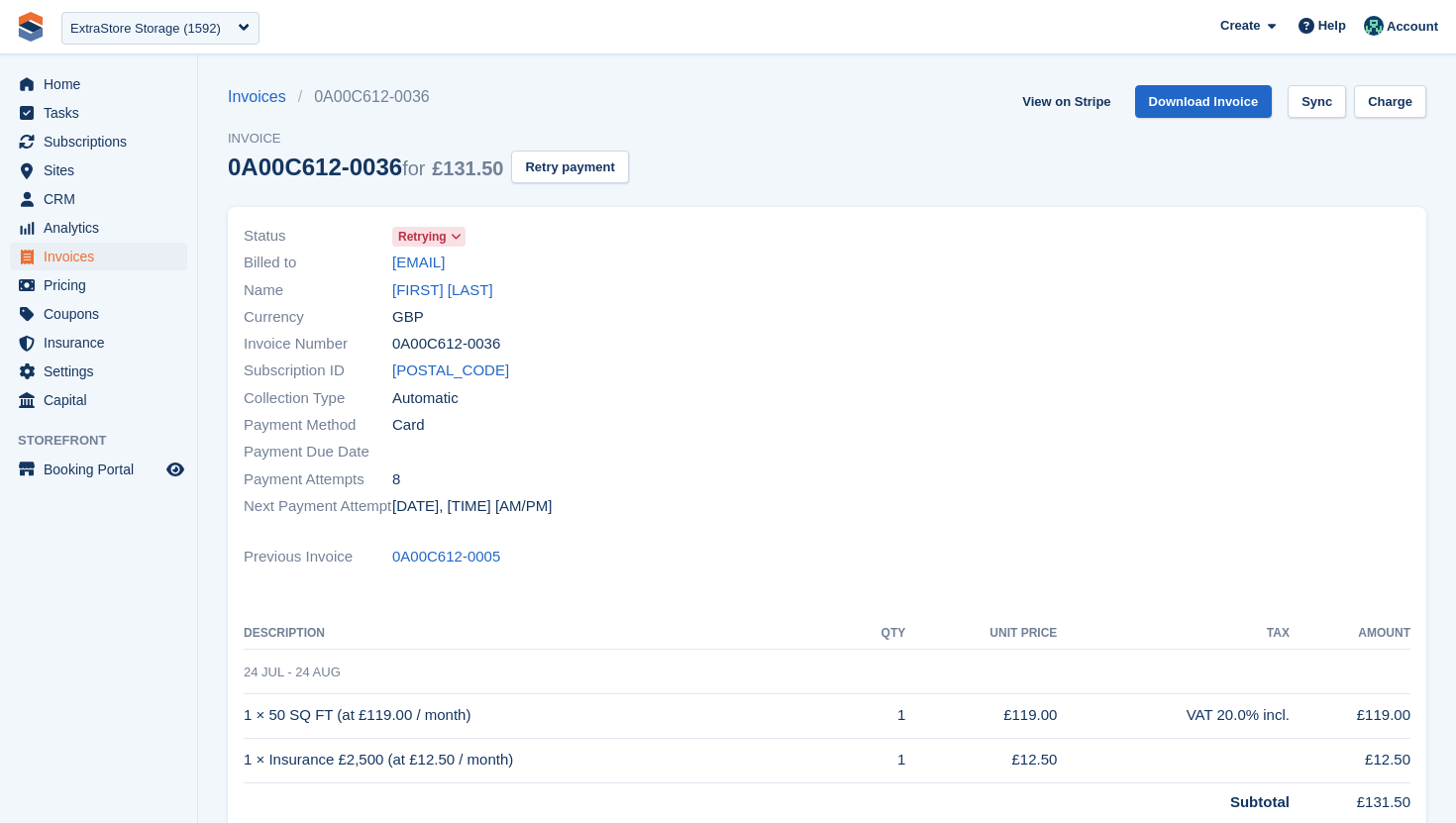 click on "Retrying" at bounding box center [429, 237] 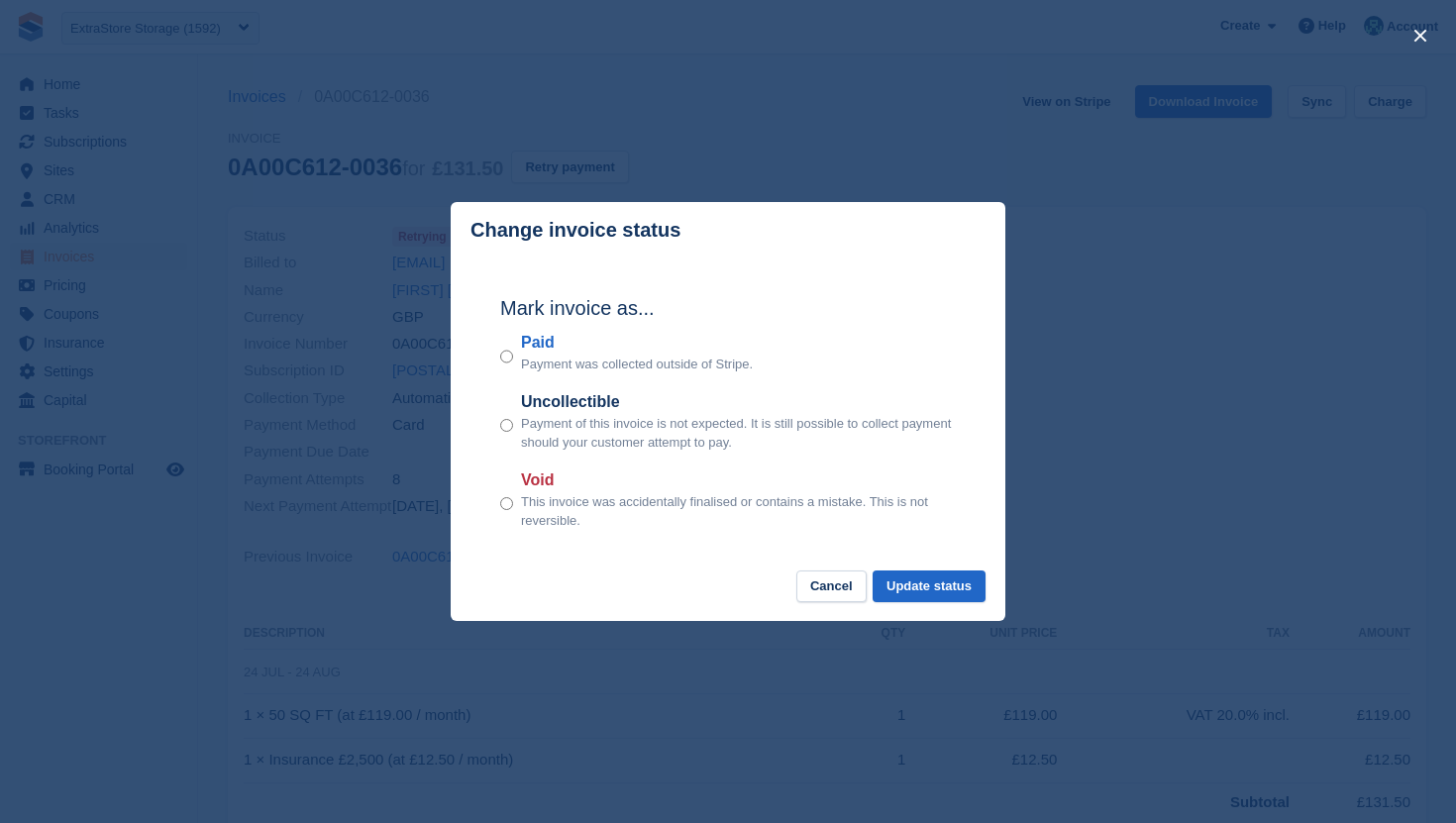 click at bounding box center (728, 411) 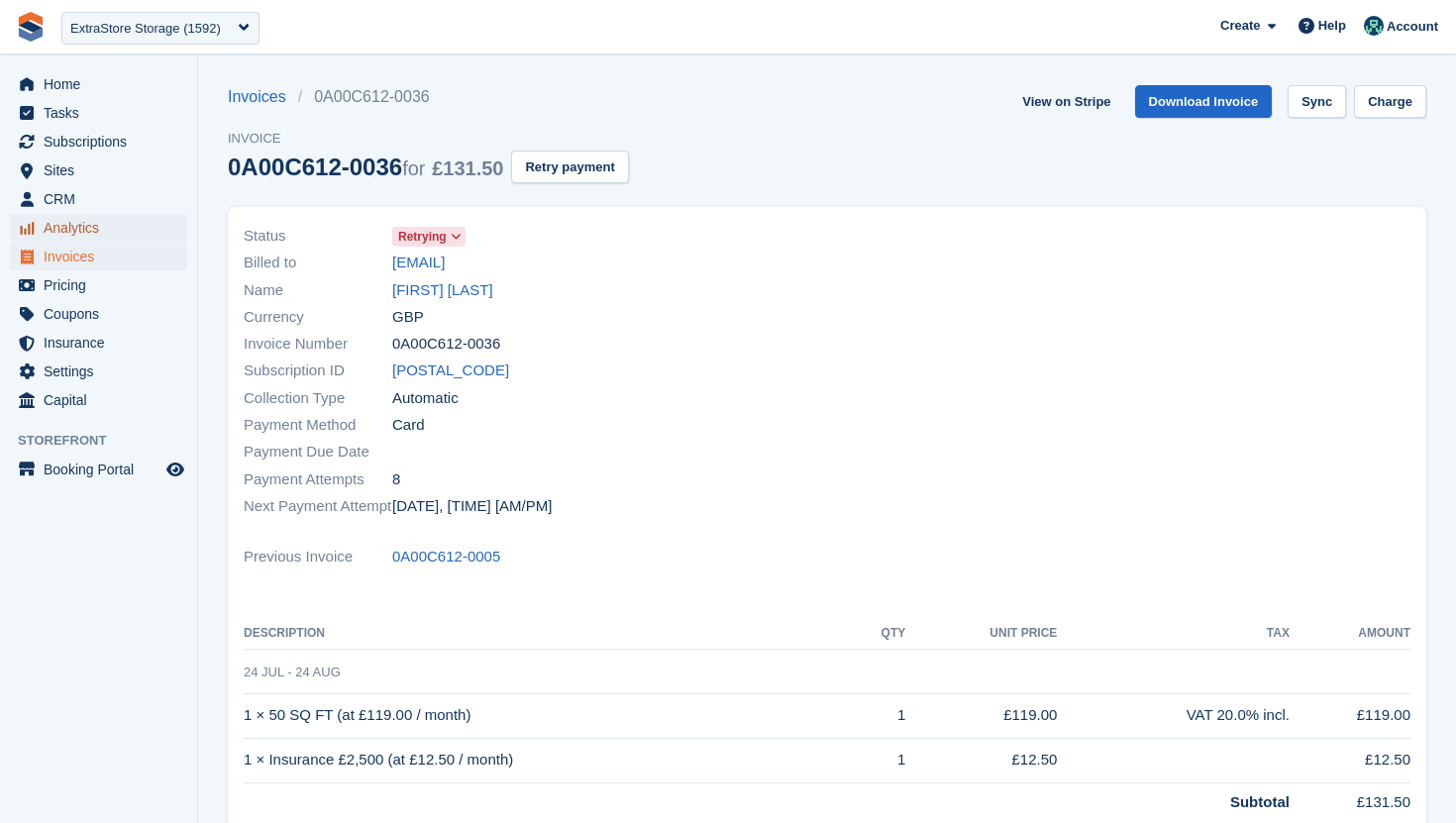 click on "Analytics" at bounding box center [103, 228] 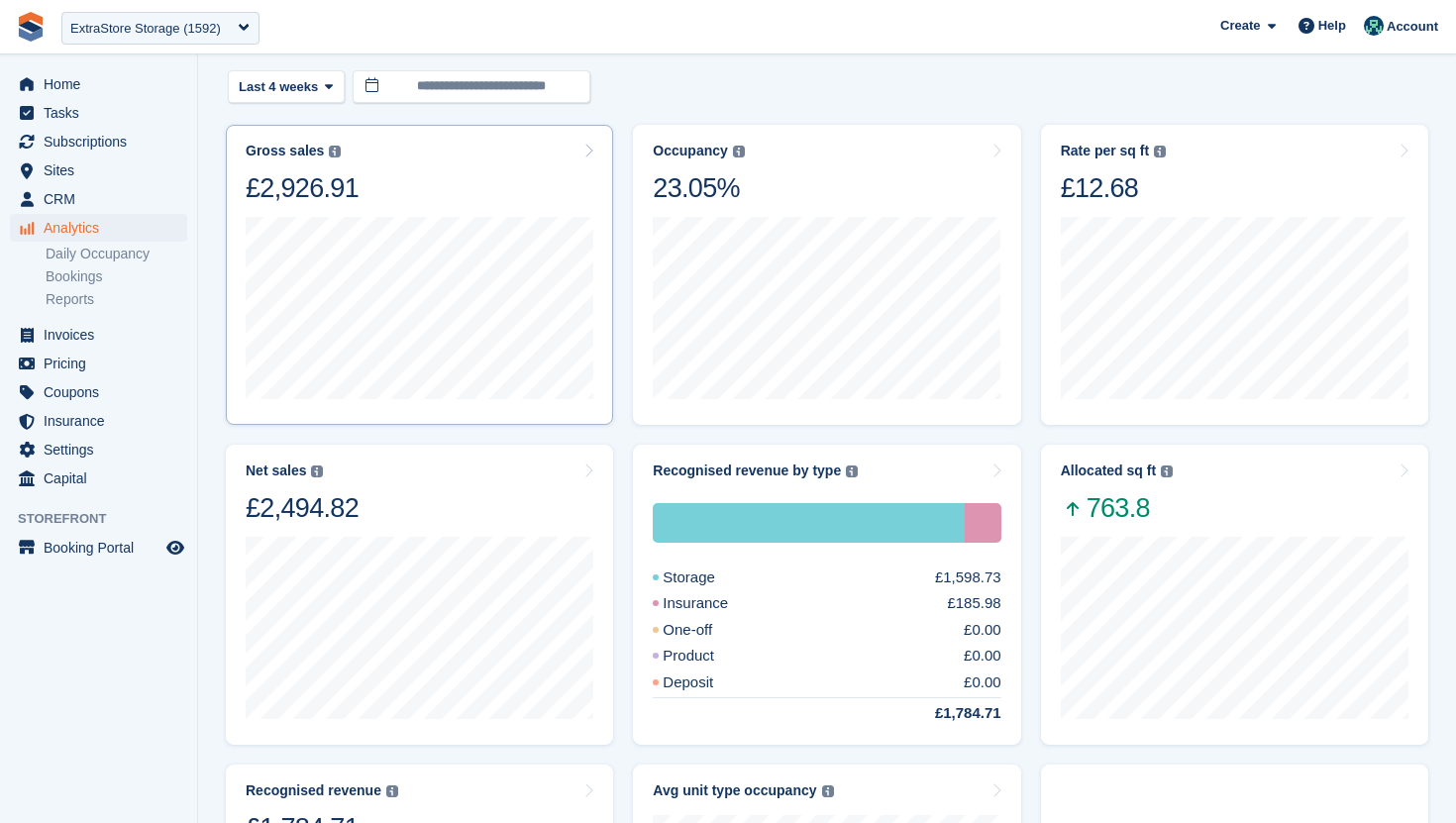 scroll, scrollTop: 174, scrollLeft: 0, axis: vertical 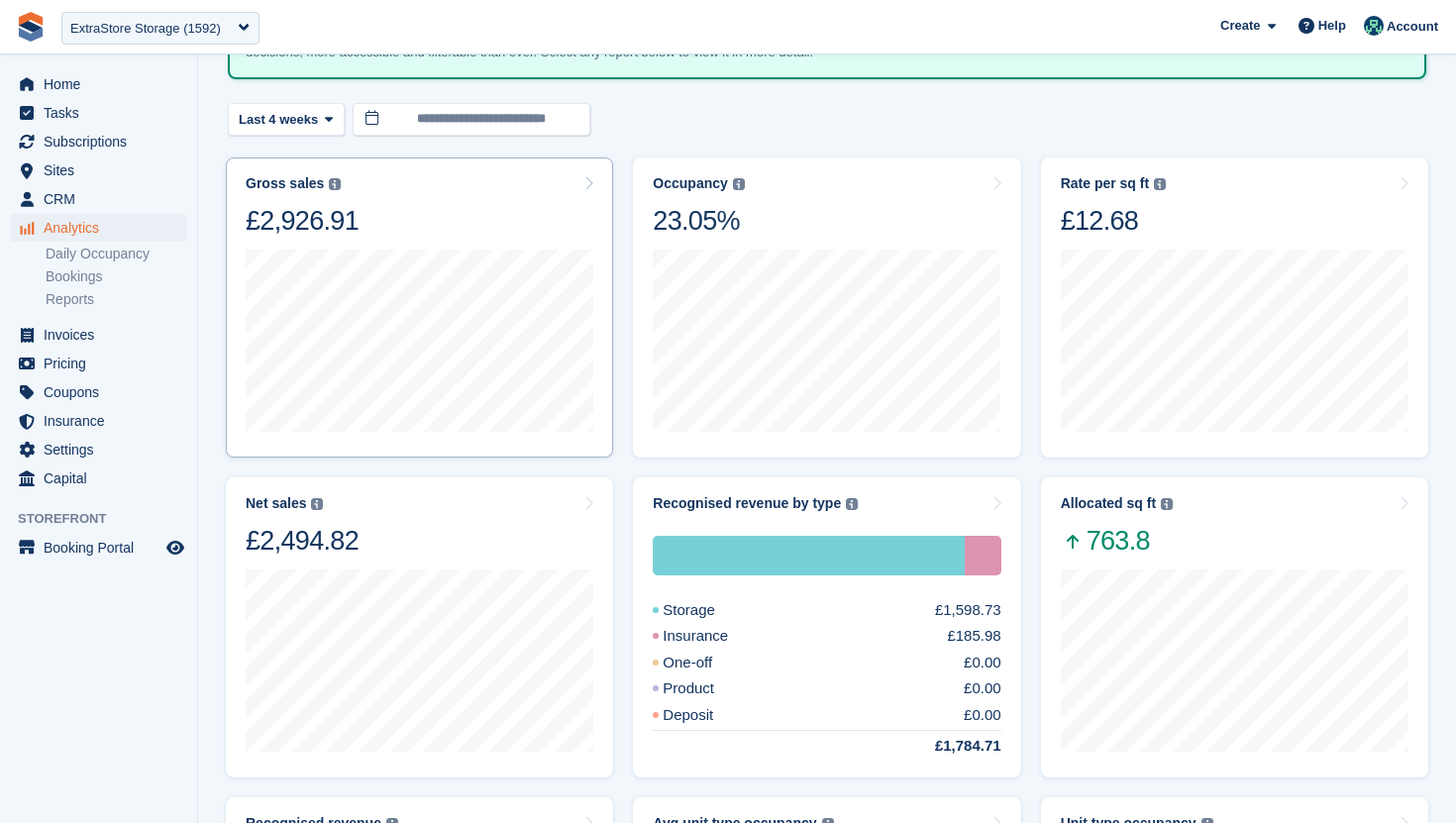 click on "Gross sales
The sum of all finalised invoices, after discount and including tax.  Learn more
£2,926.91" at bounding box center [419, 206] 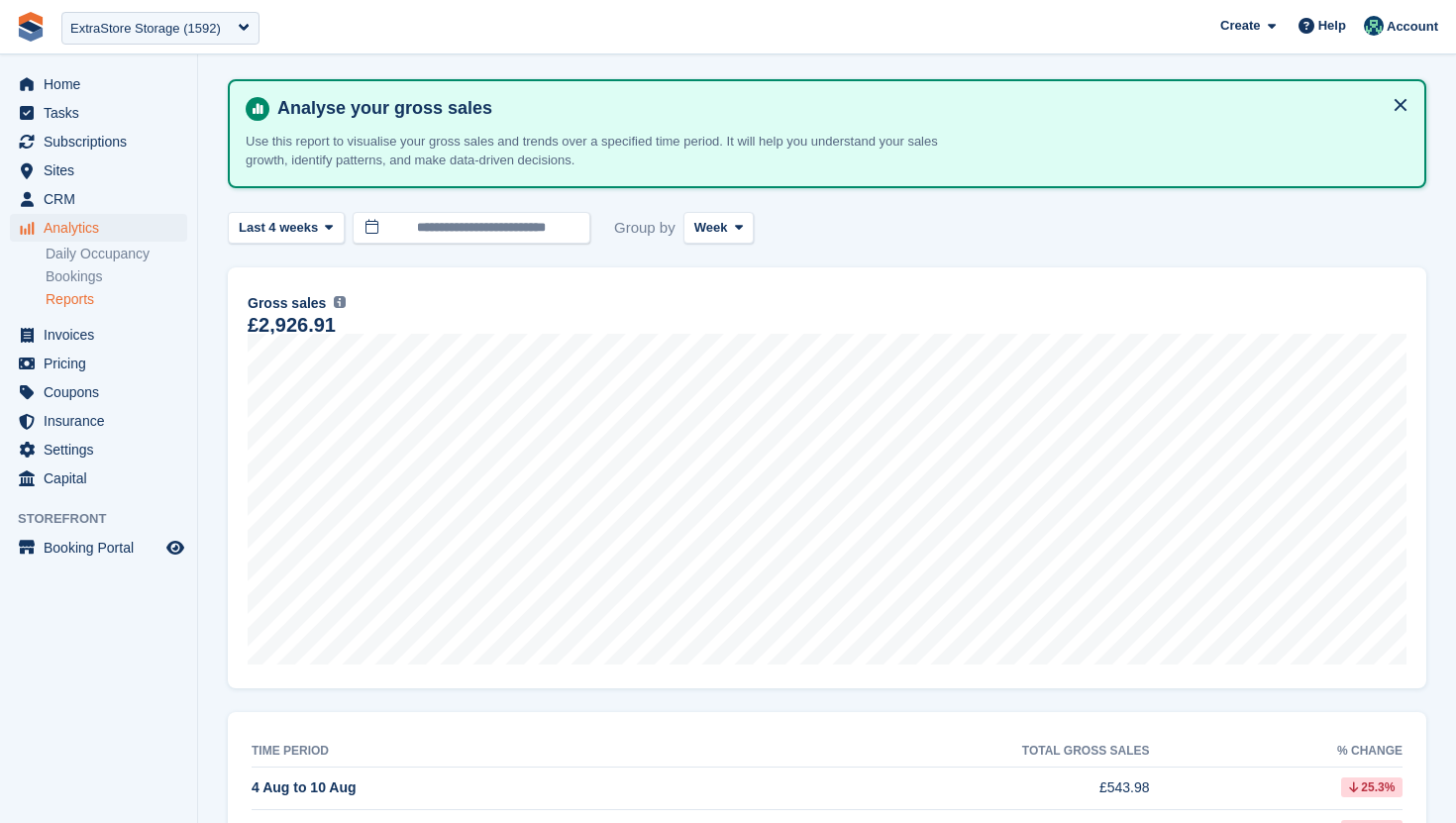scroll, scrollTop: 62, scrollLeft: 0, axis: vertical 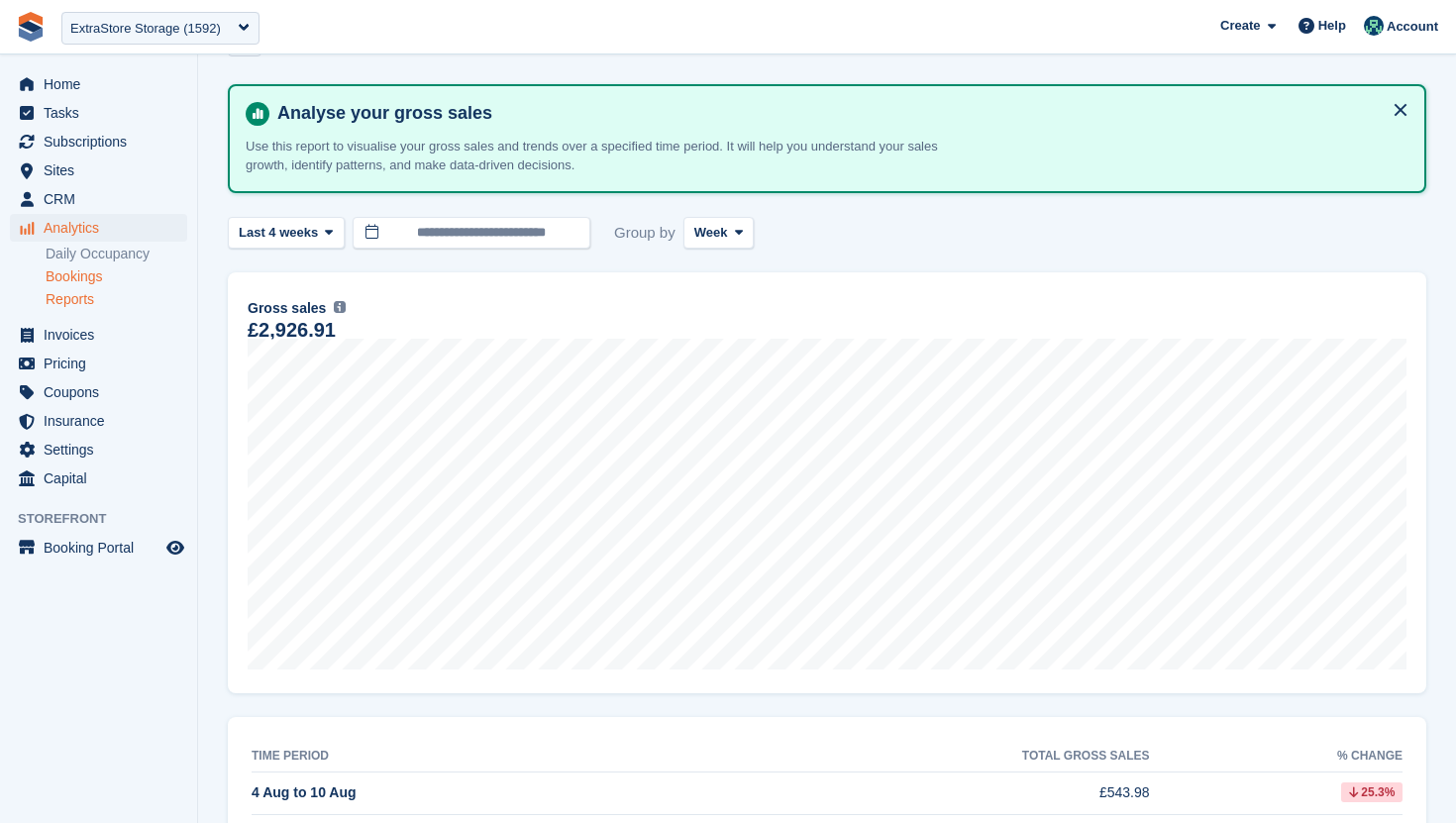 click on "Bookings" at bounding box center (116, 276) 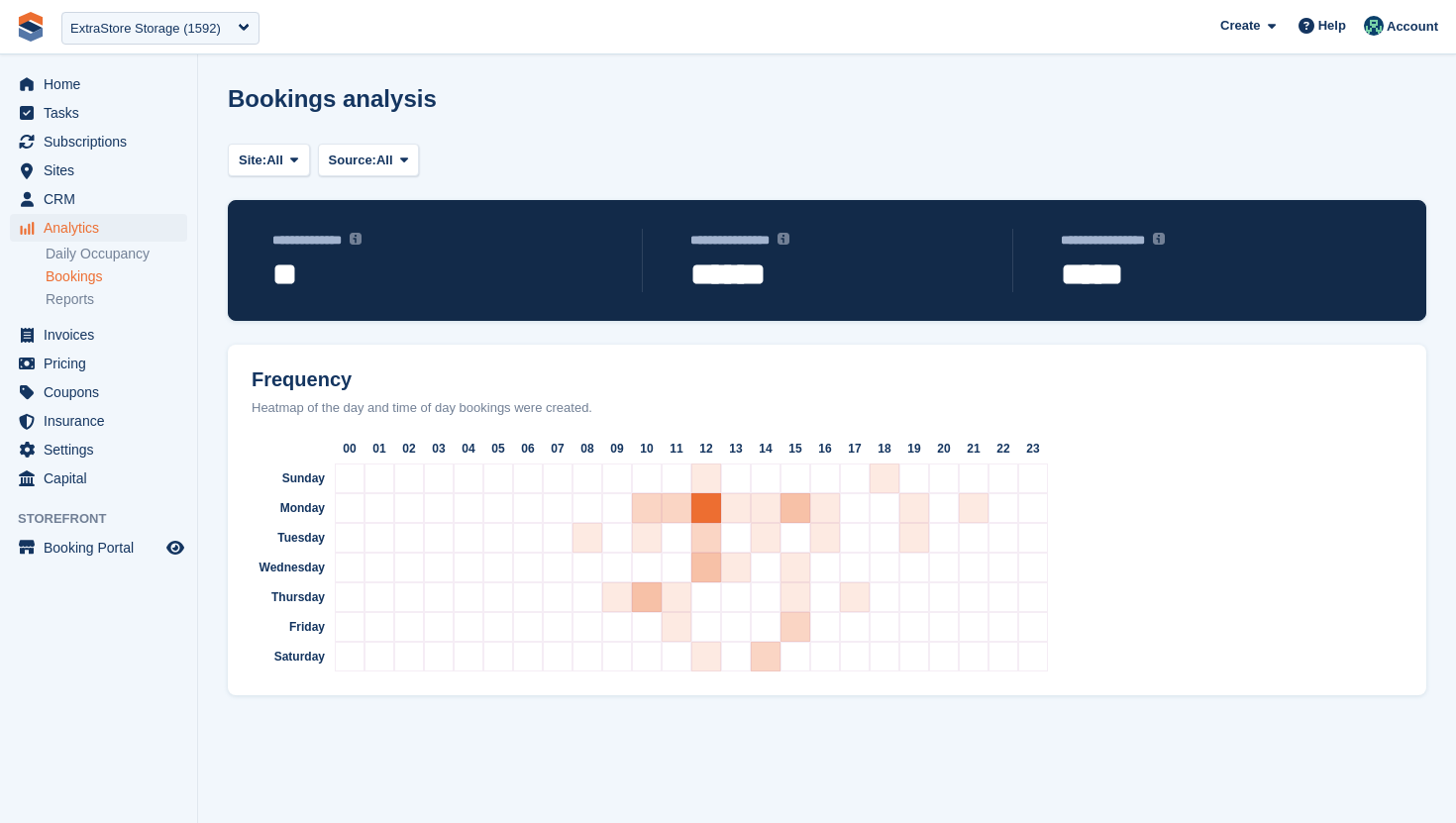scroll, scrollTop: 0, scrollLeft: 0, axis: both 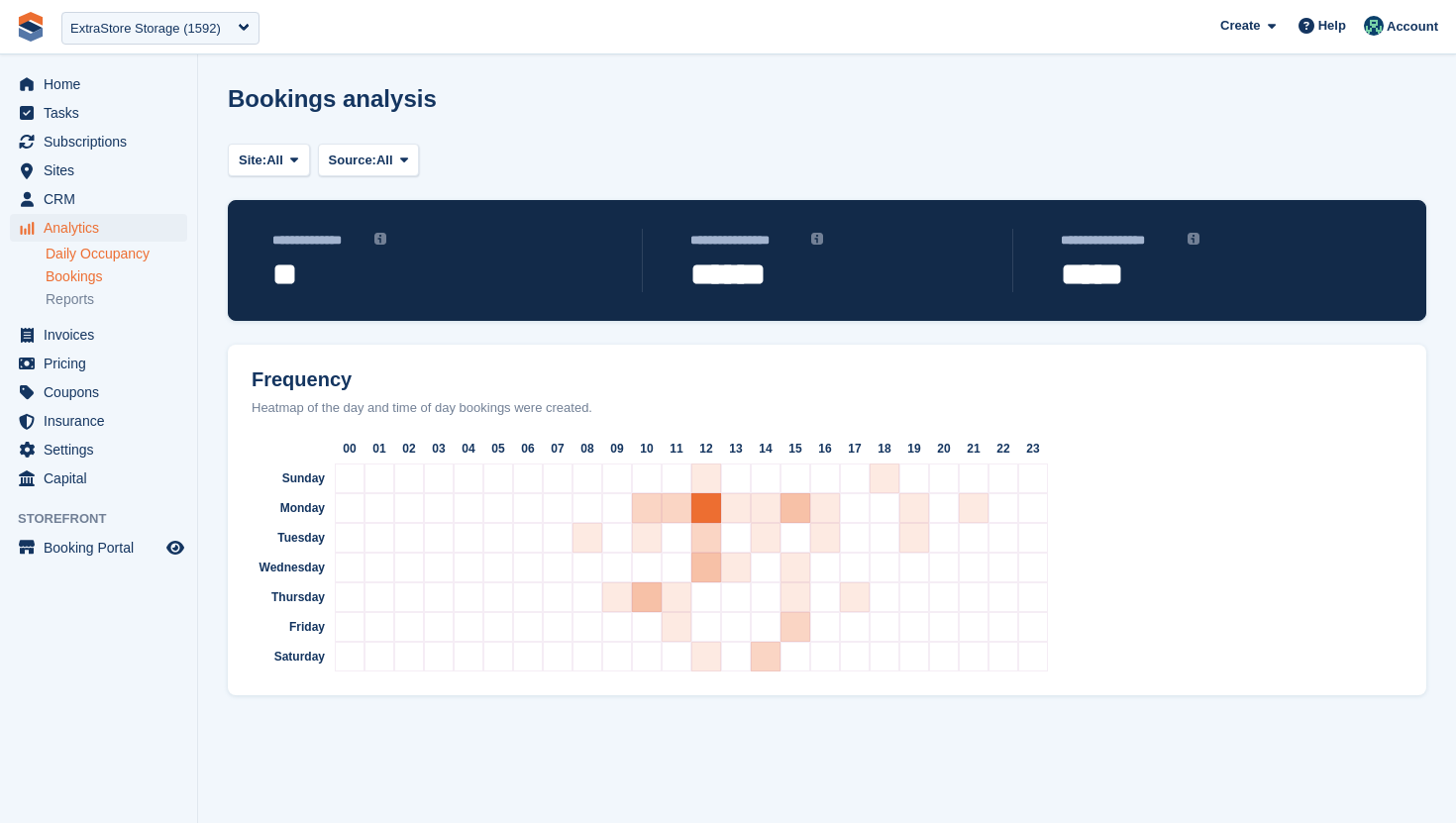 click on "Daily Occupancy" at bounding box center [116, 254] 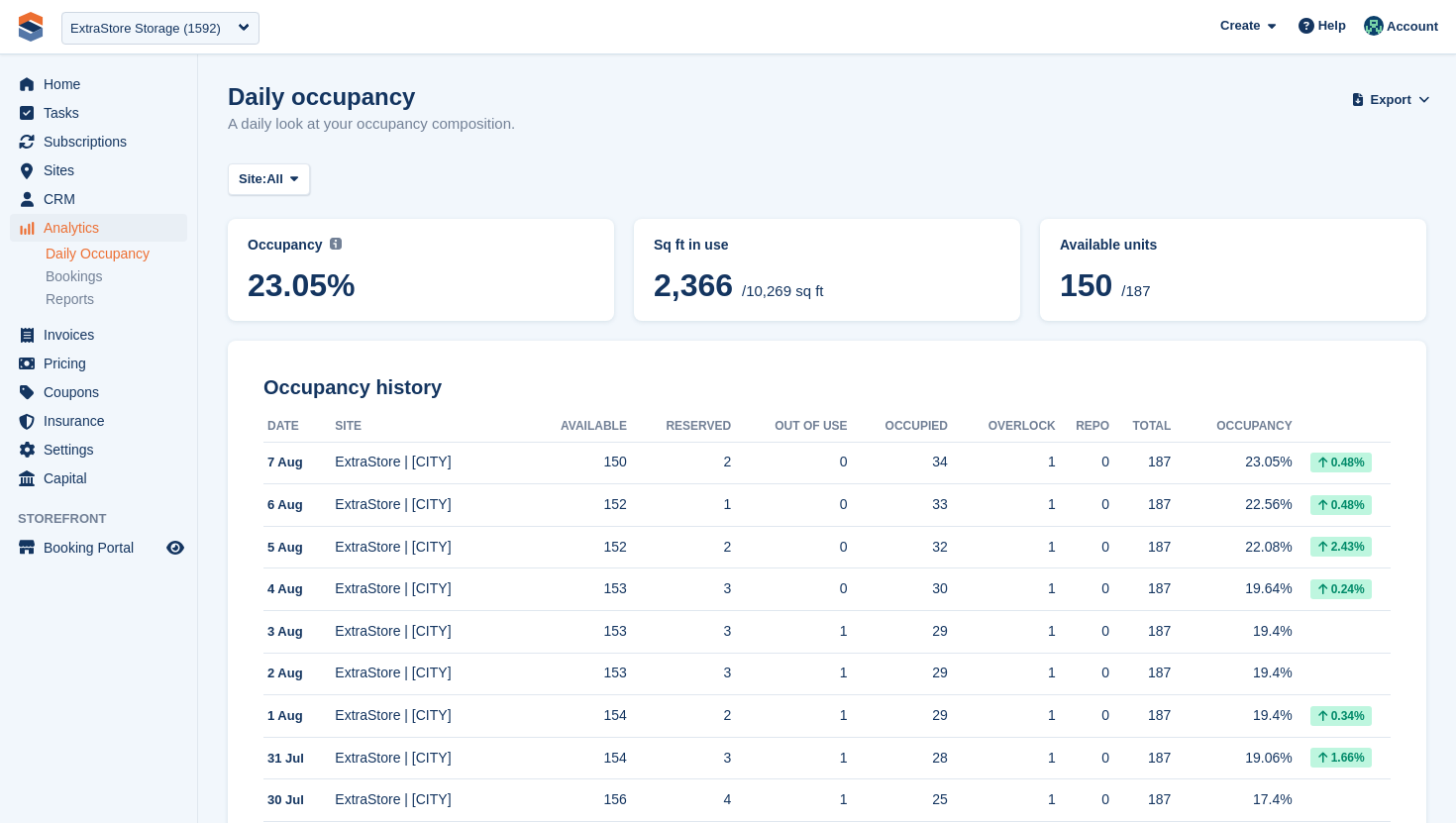 scroll, scrollTop: 0, scrollLeft: 0, axis: both 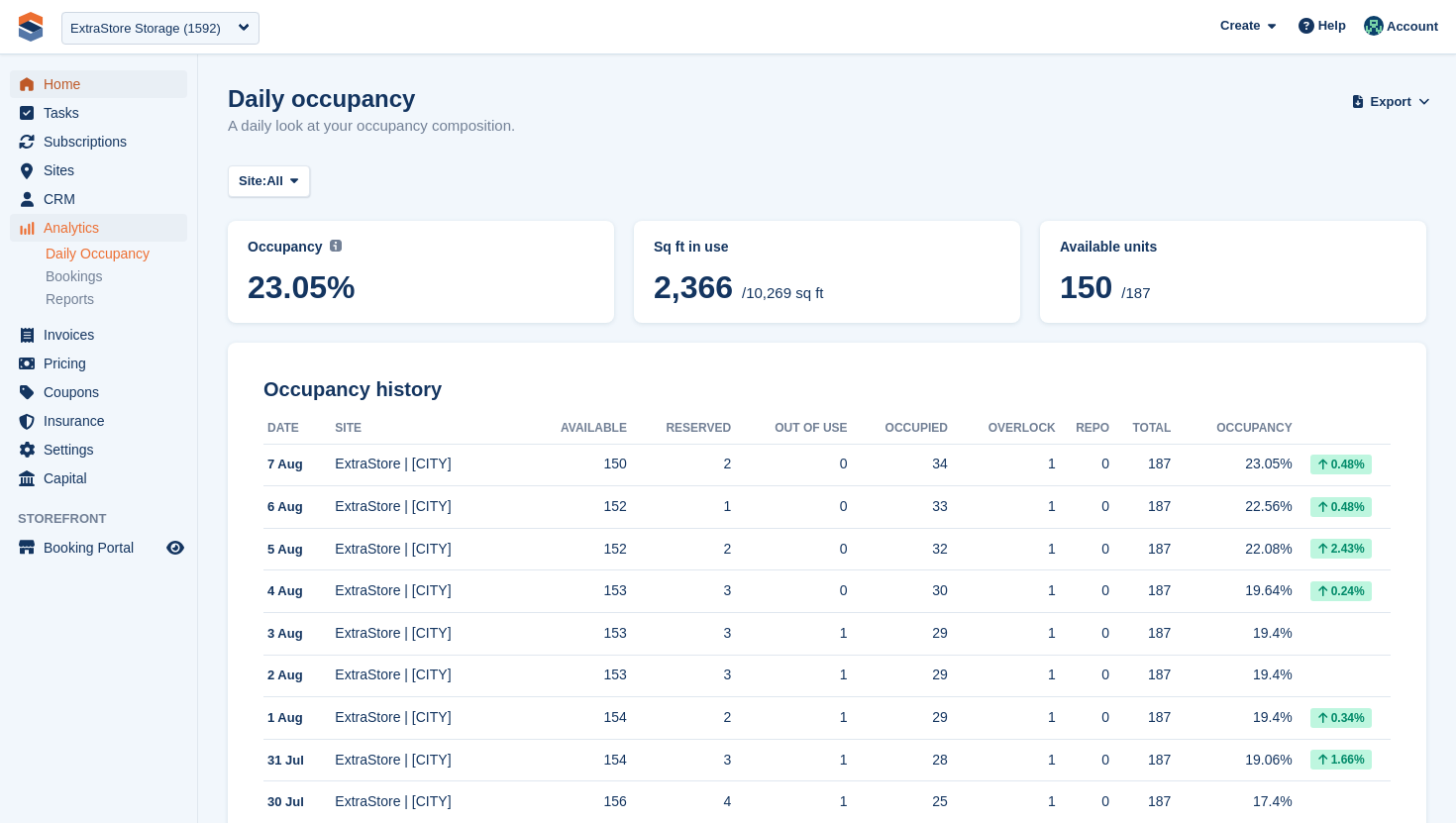 click on "Home" at bounding box center (103, 84) 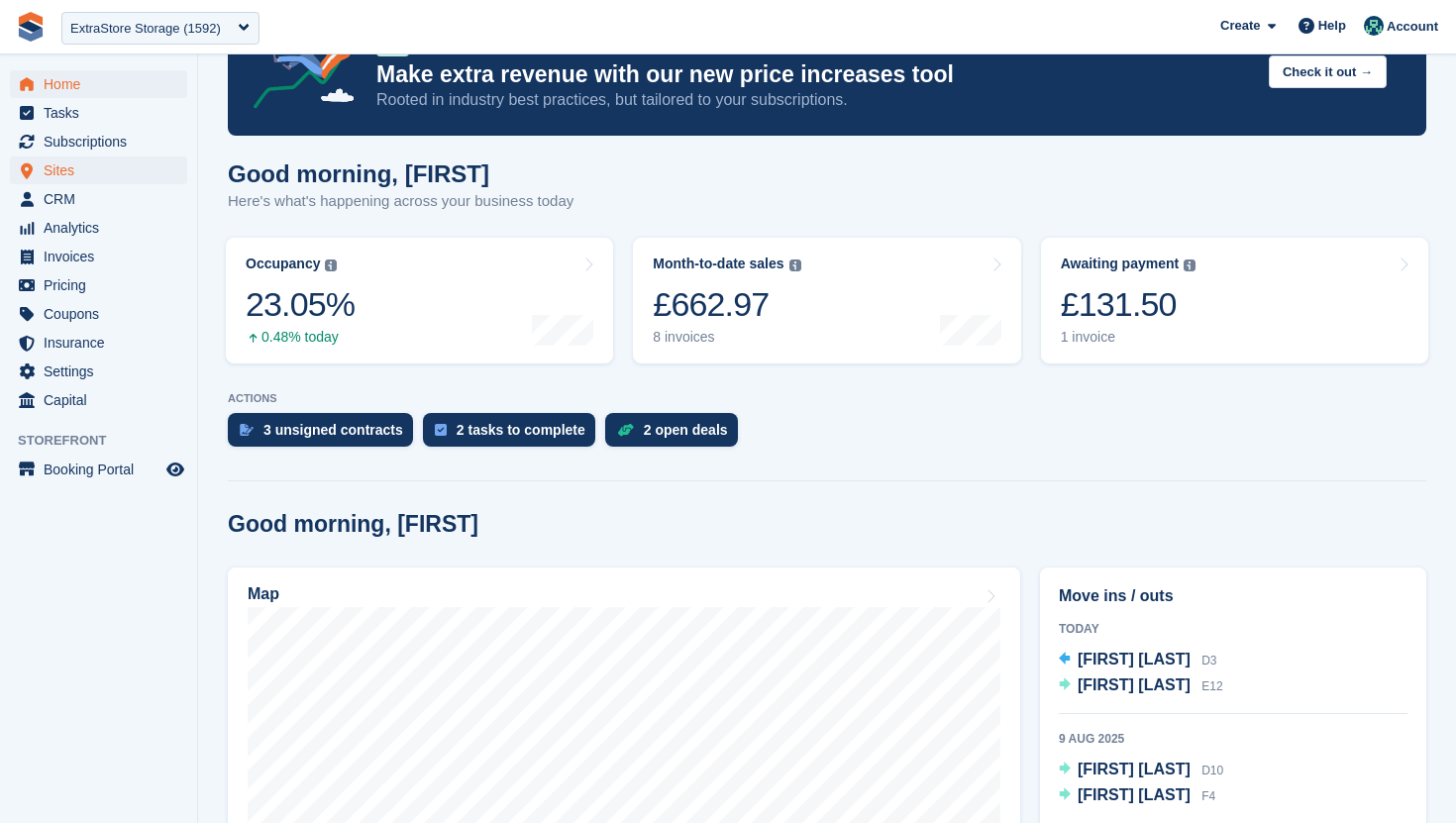 scroll, scrollTop: 0, scrollLeft: 0, axis: both 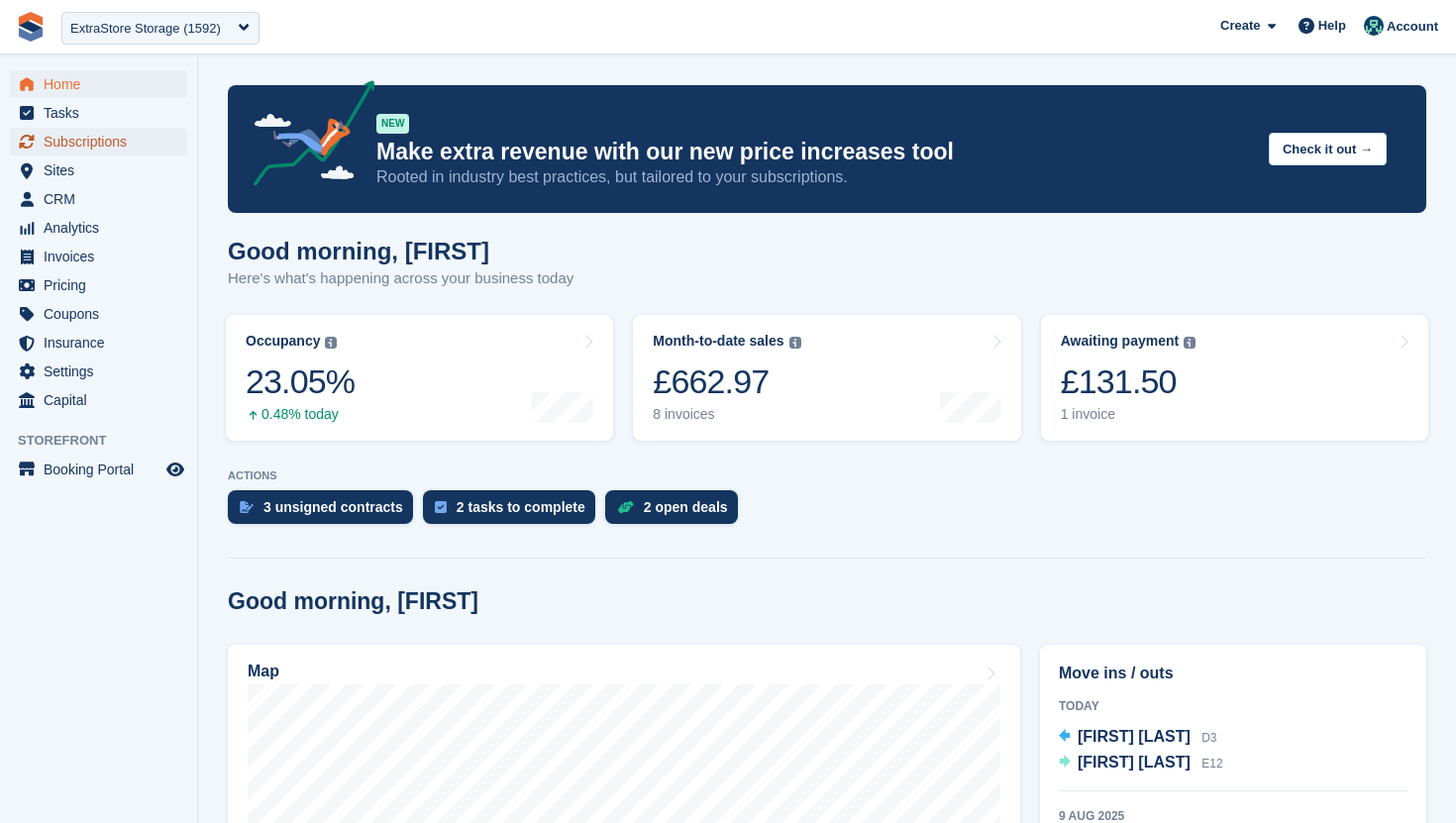 click on "Subscriptions" at bounding box center (103, 142) 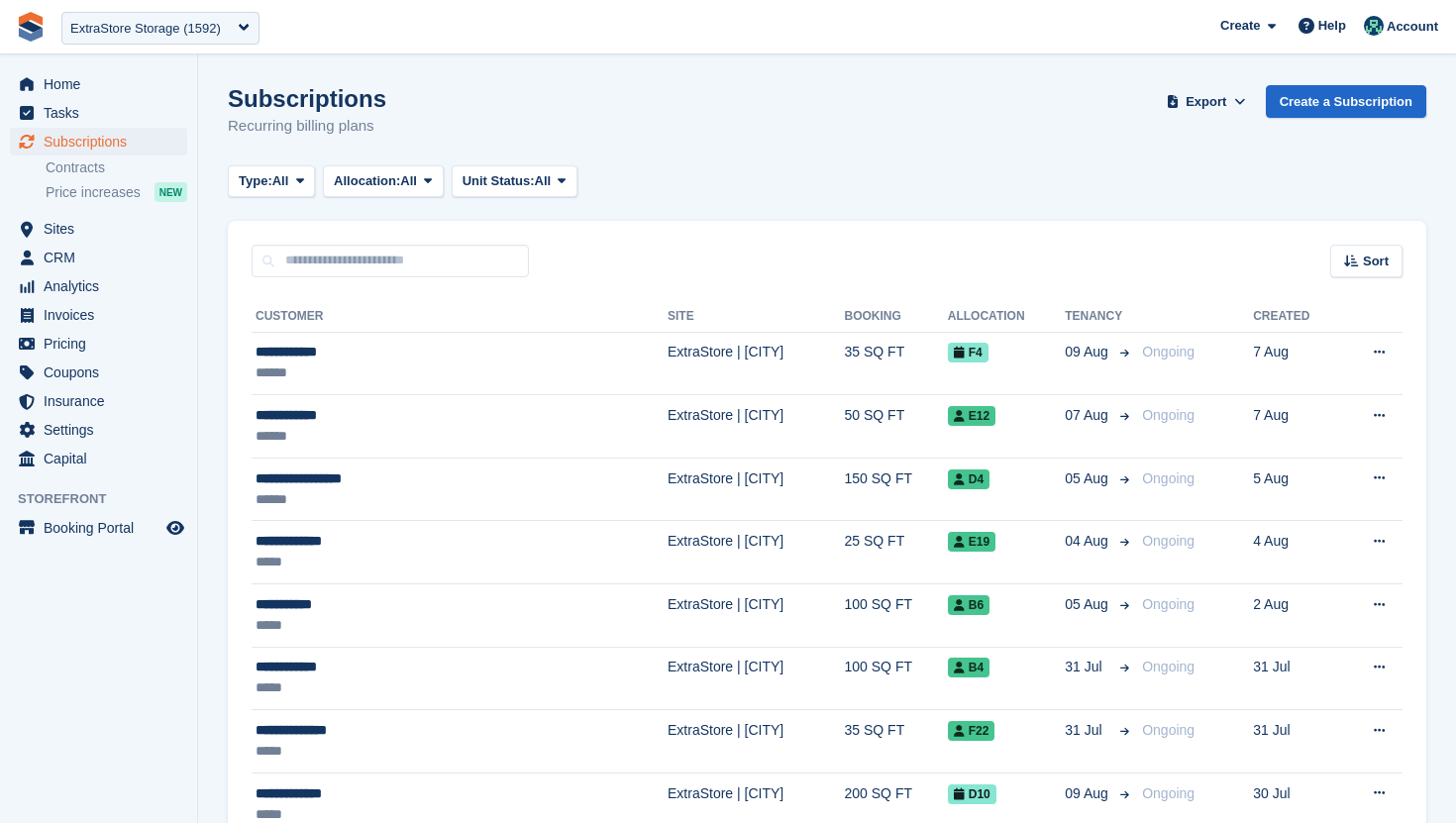 scroll, scrollTop: 0, scrollLeft: 0, axis: both 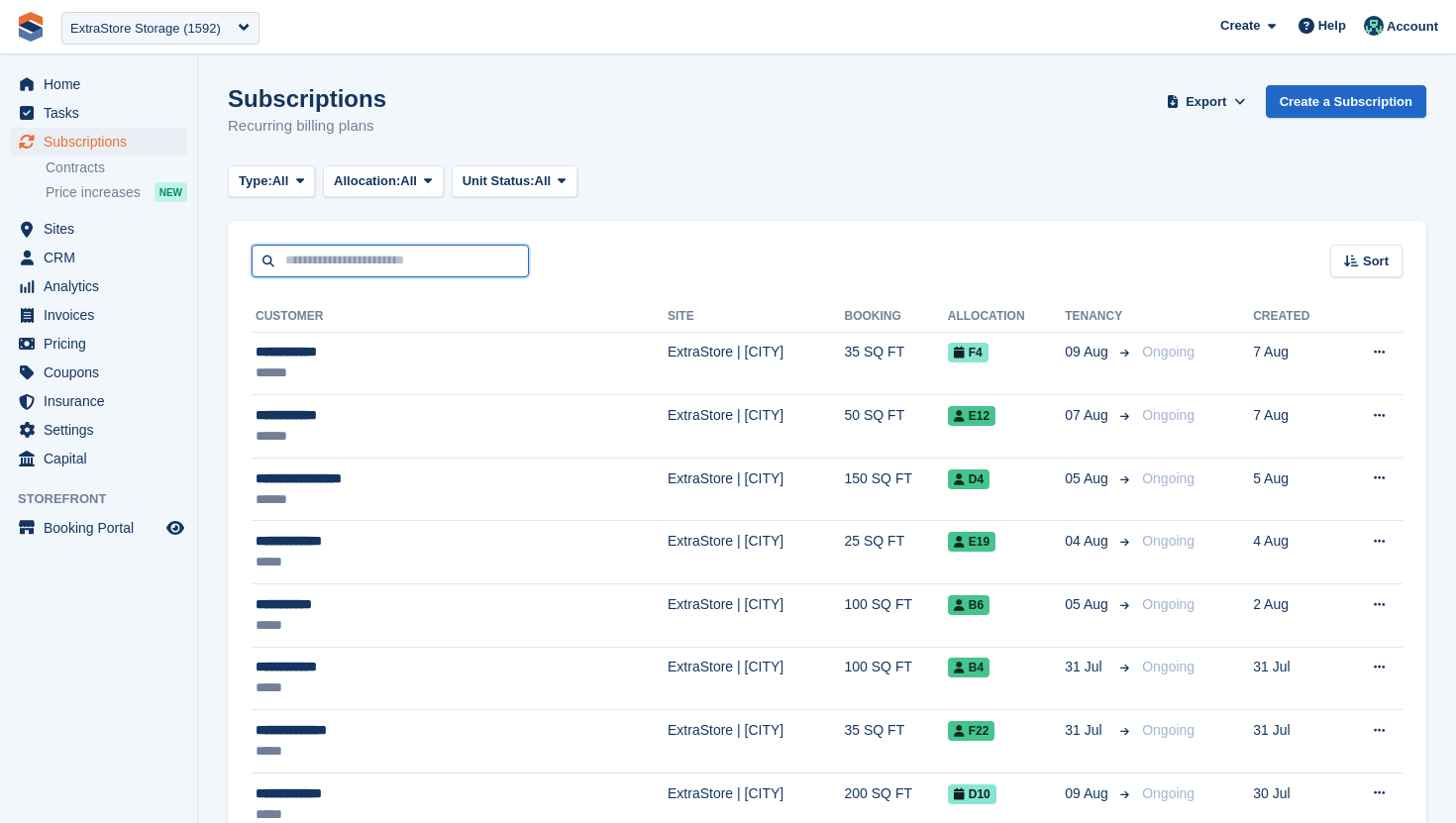 click at bounding box center [390, 260] 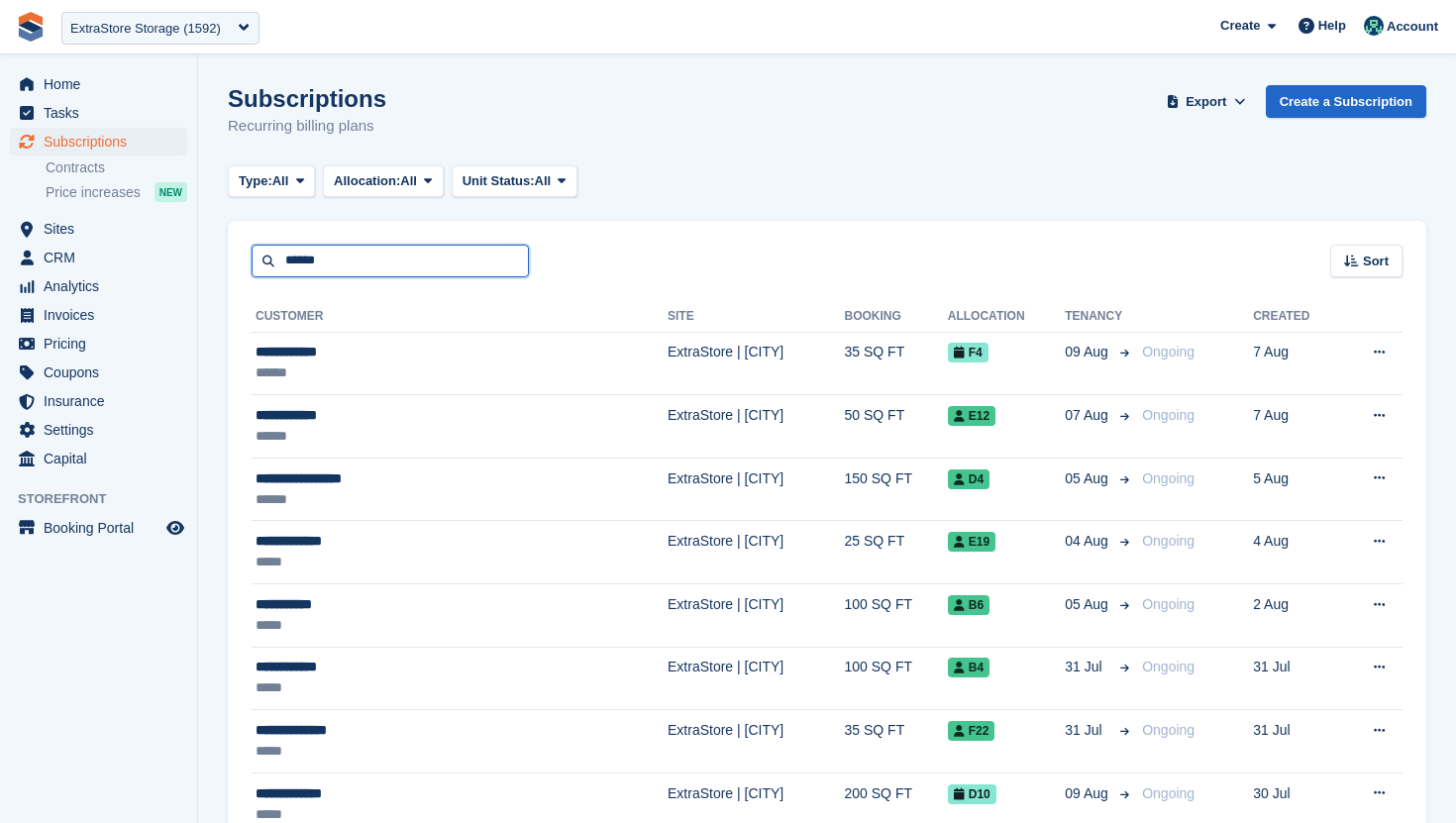 type on "********" 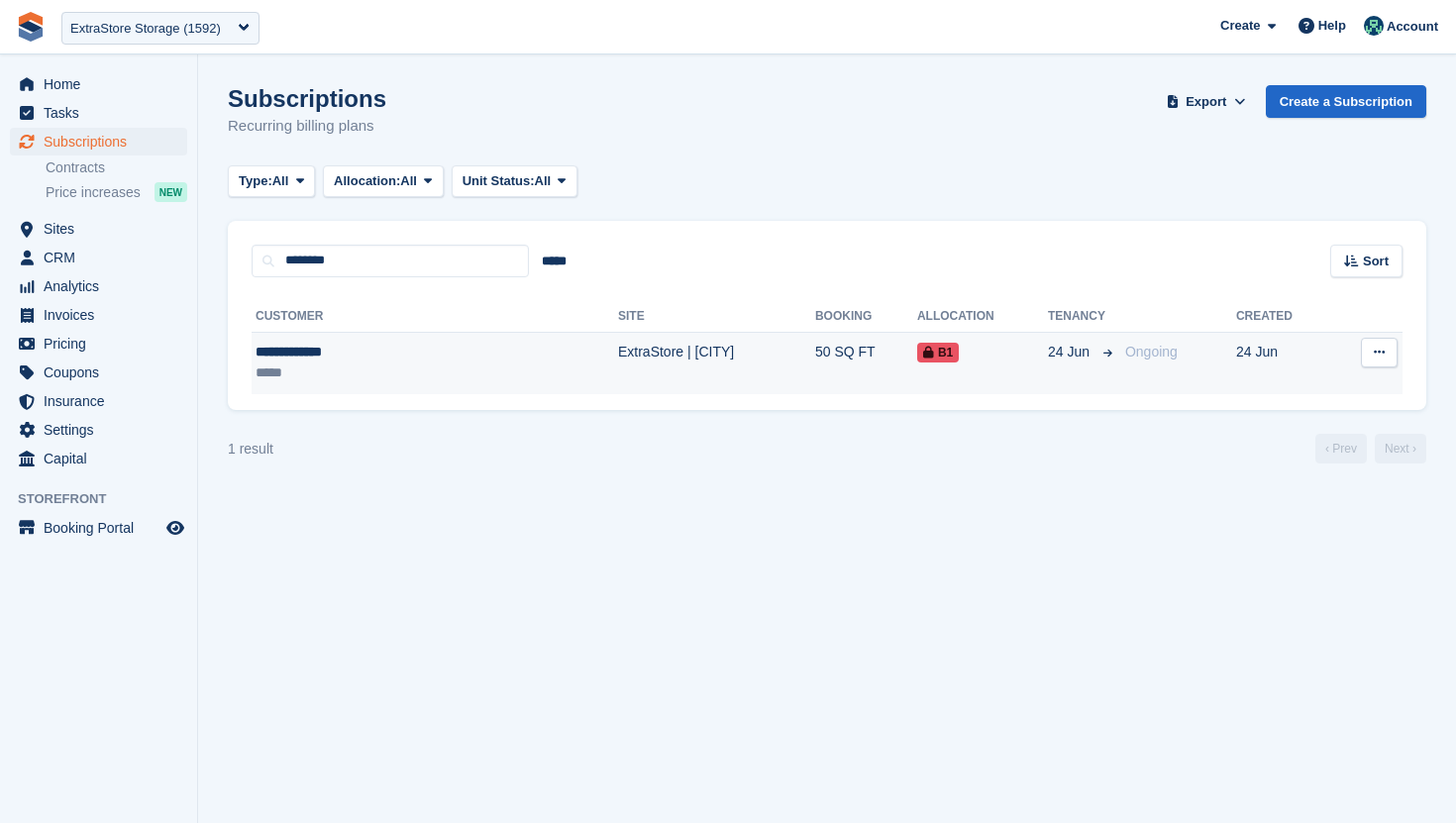 click on "**********" at bounding box center (435, 362) 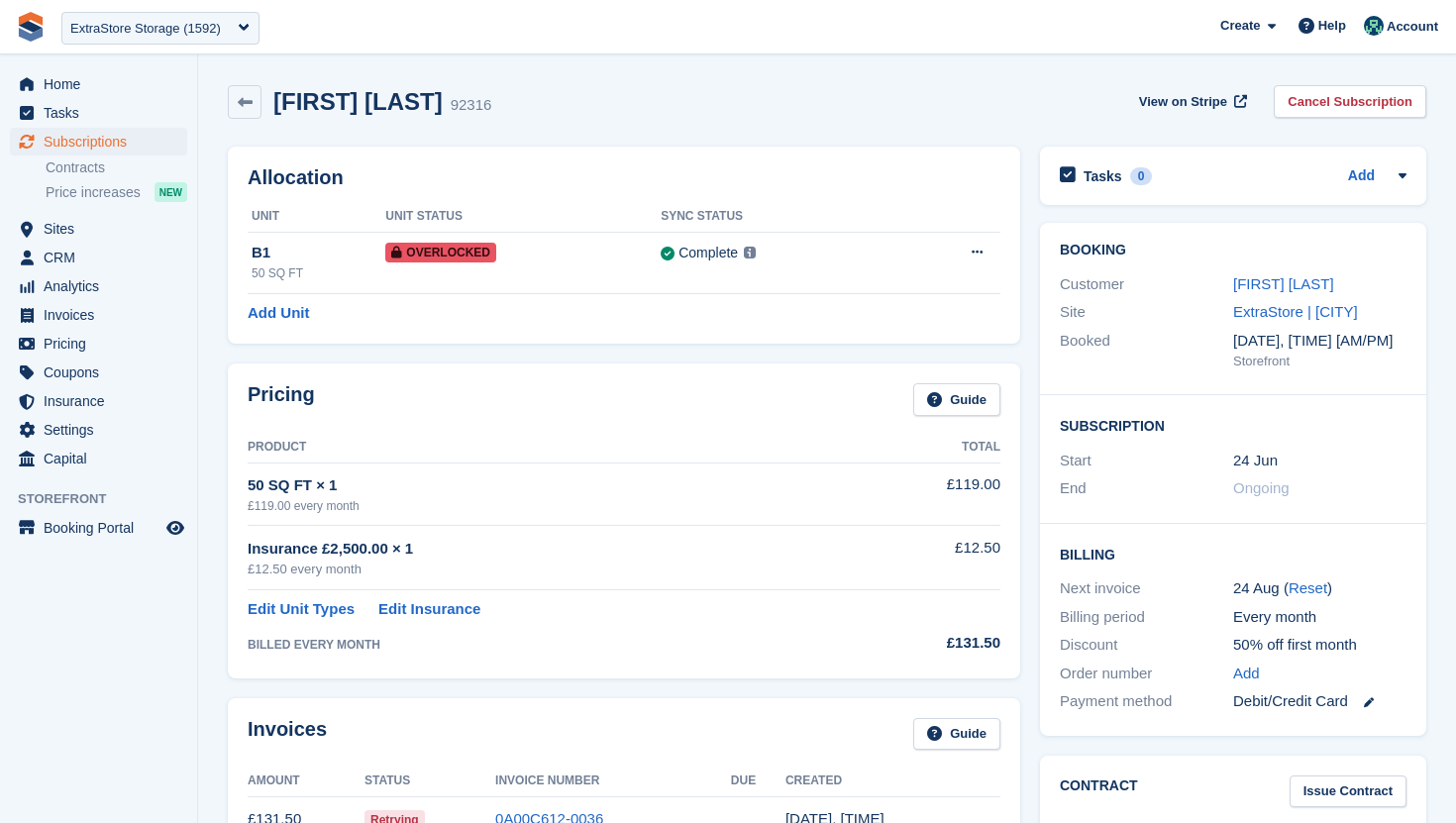 scroll, scrollTop: 0, scrollLeft: 0, axis: both 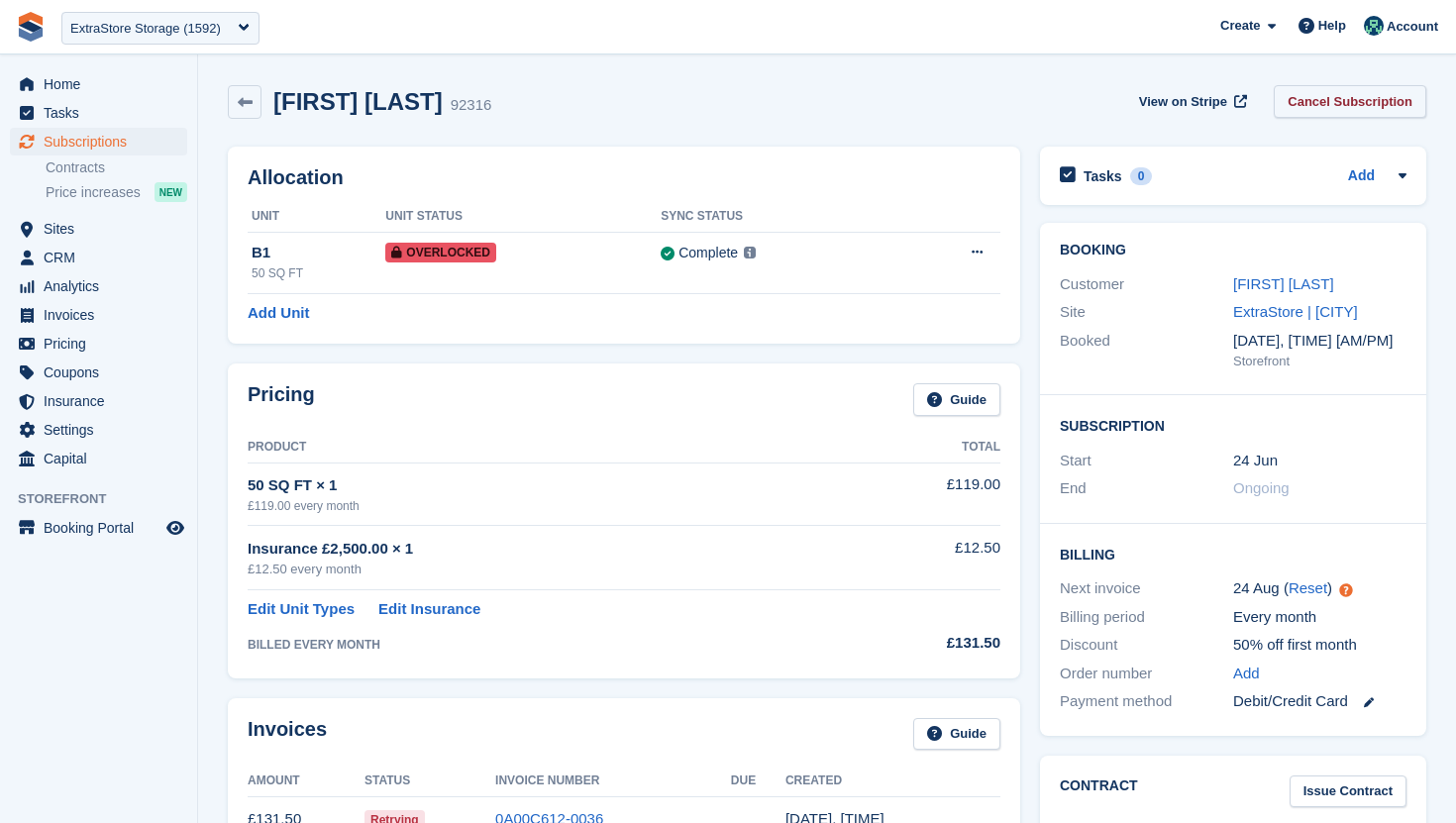 click on "Cancel Subscription" at bounding box center (1350, 101) 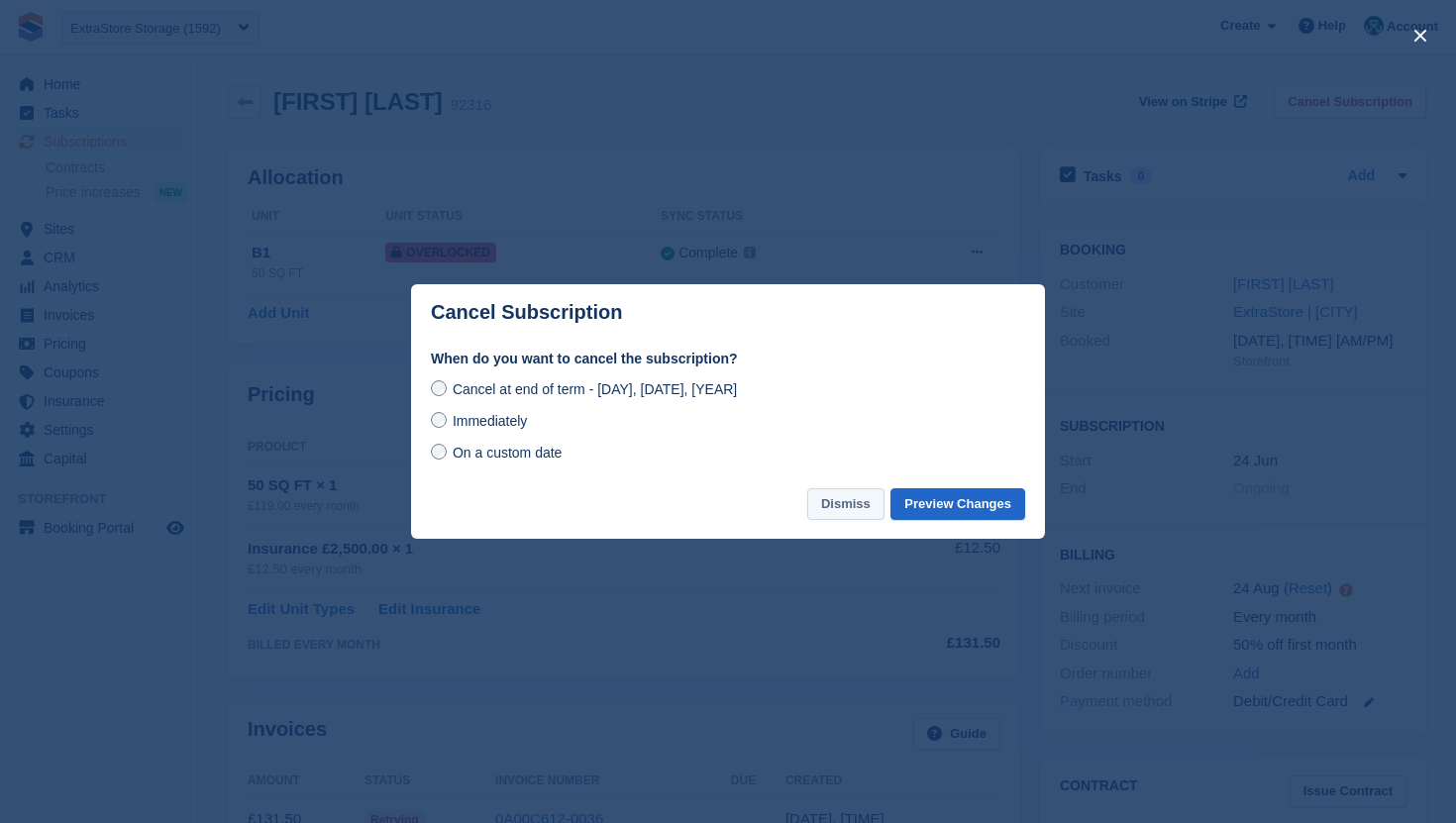click on "Dismiss" at bounding box center (846, 504) 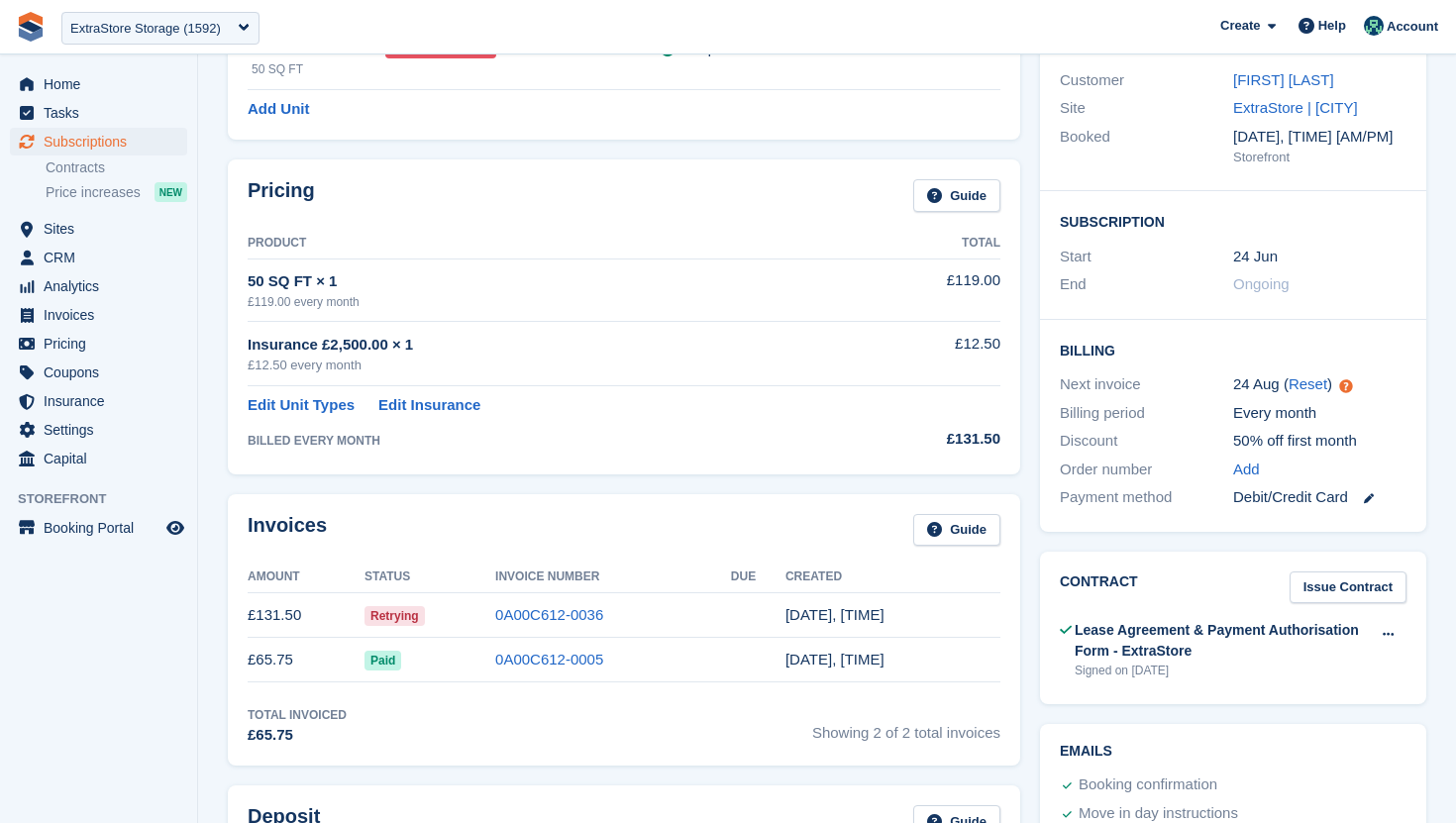 scroll, scrollTop: 278, scrollLeft: 0, axis: vertical 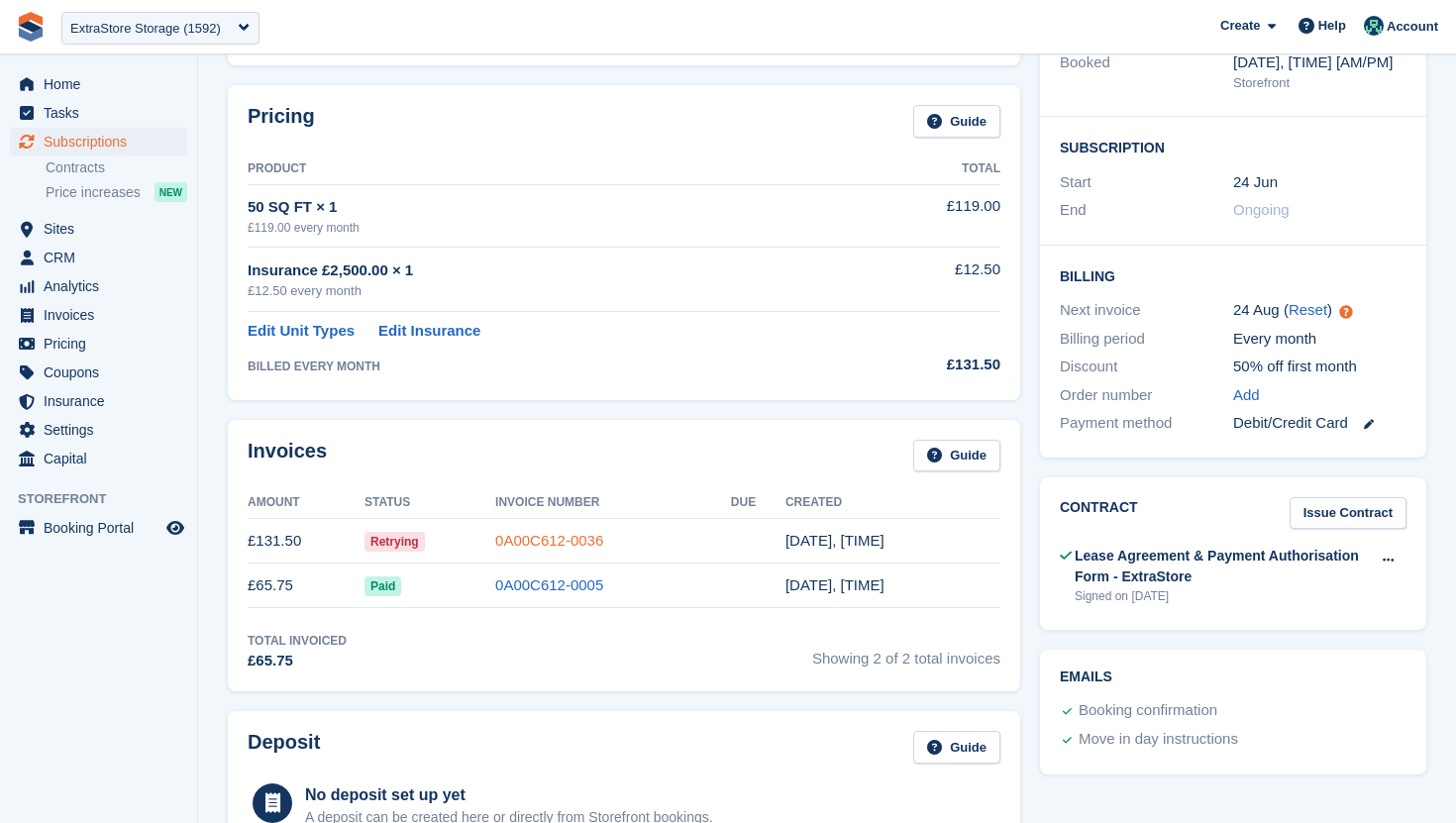 click on "0A00C612-0036" at bounding box center (549, 540) 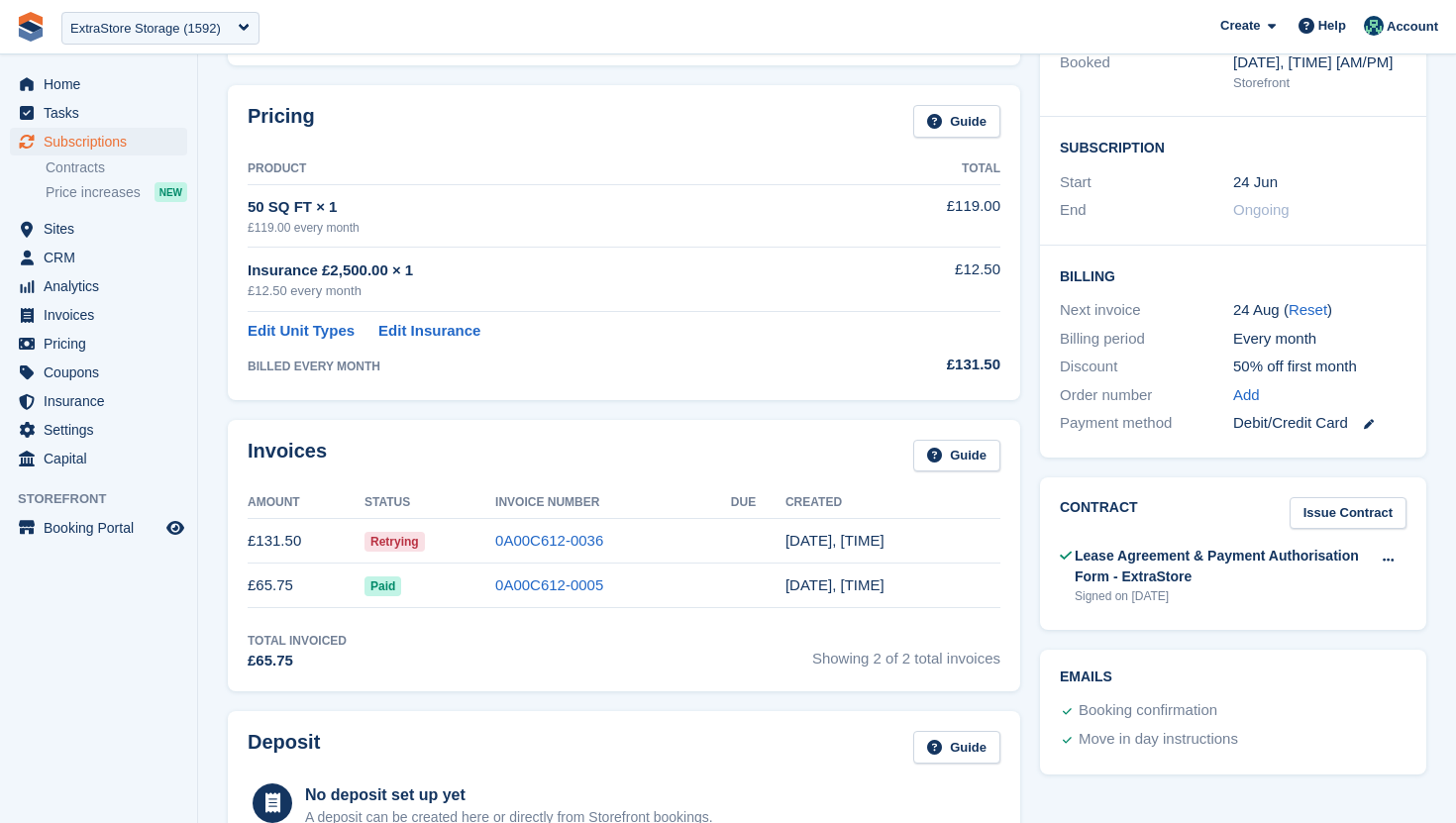 scroll, scrollTop: 0, scrollLeft: 0, axis: both 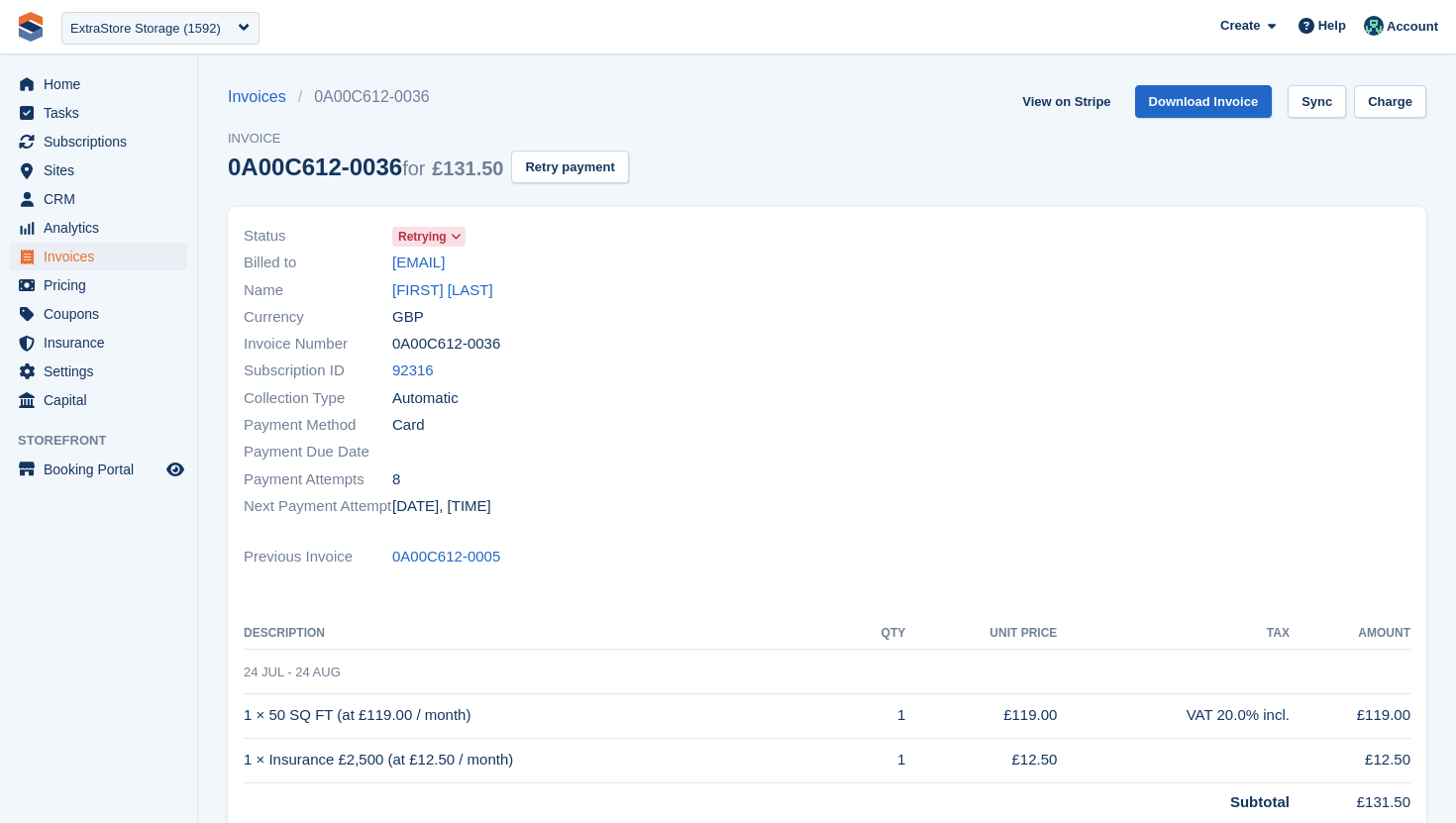 click at bounding box center [456, 237] 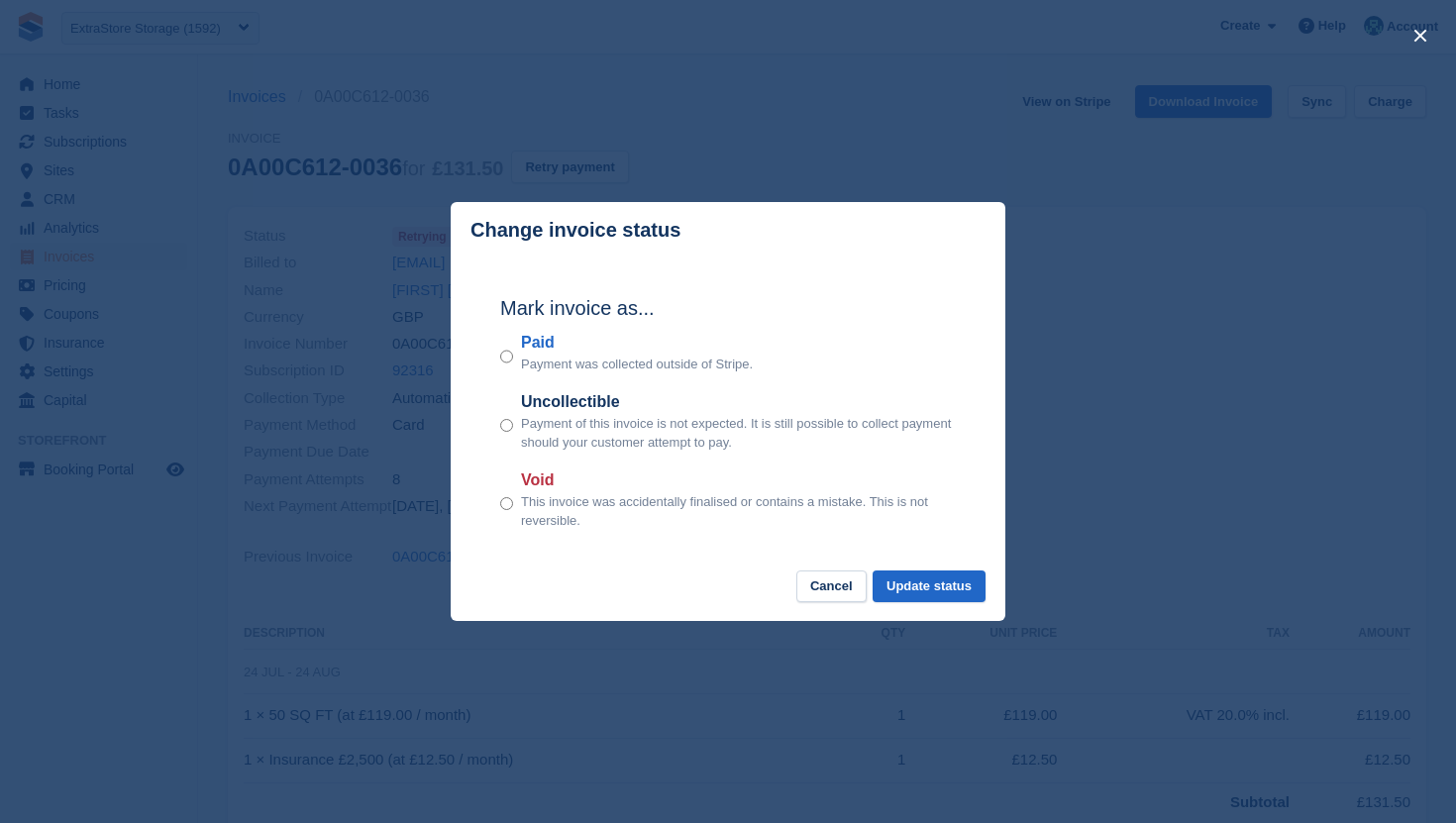 click at bounding box center (728, 411) 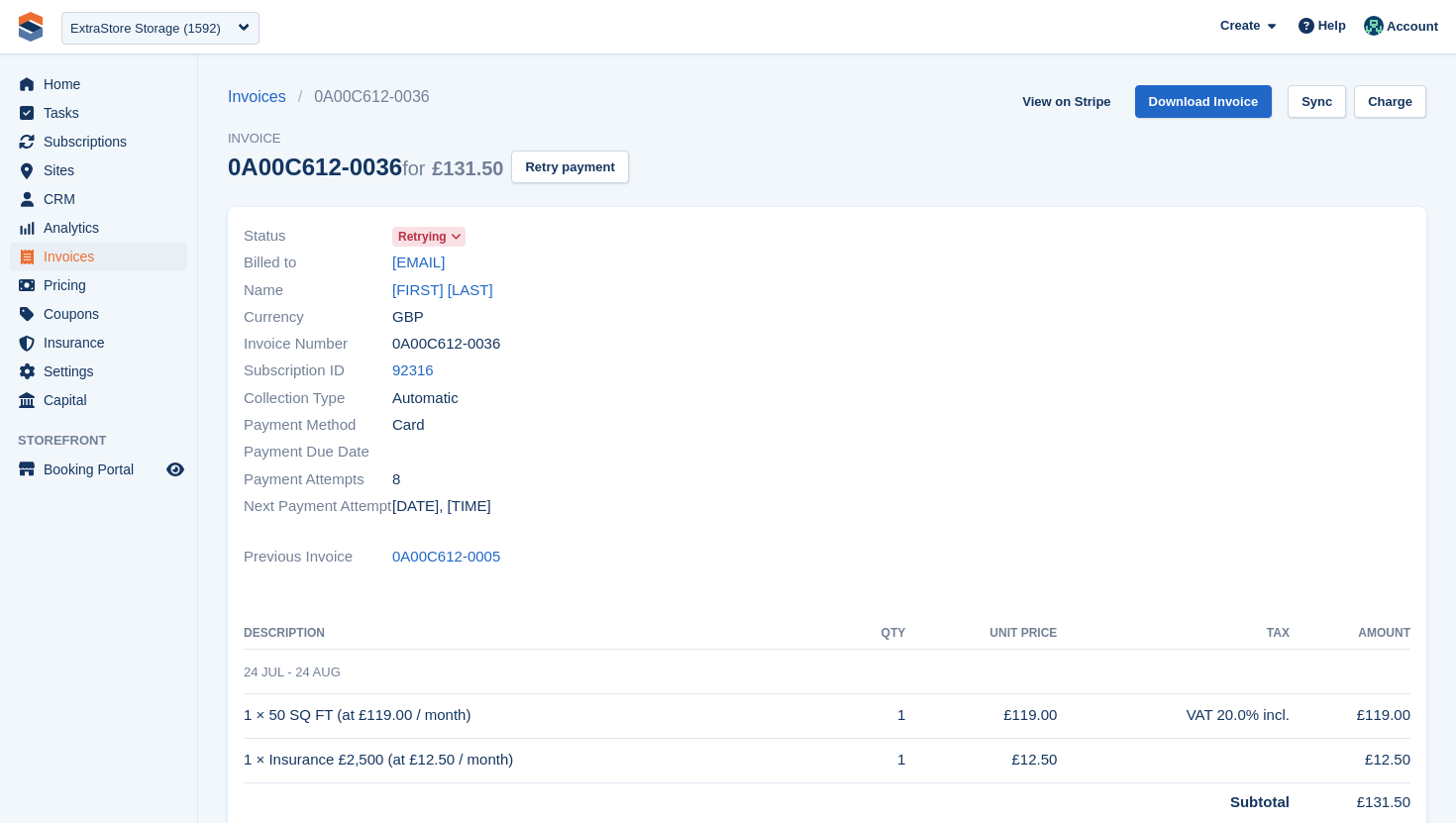 click at bounding box center [457, 237] 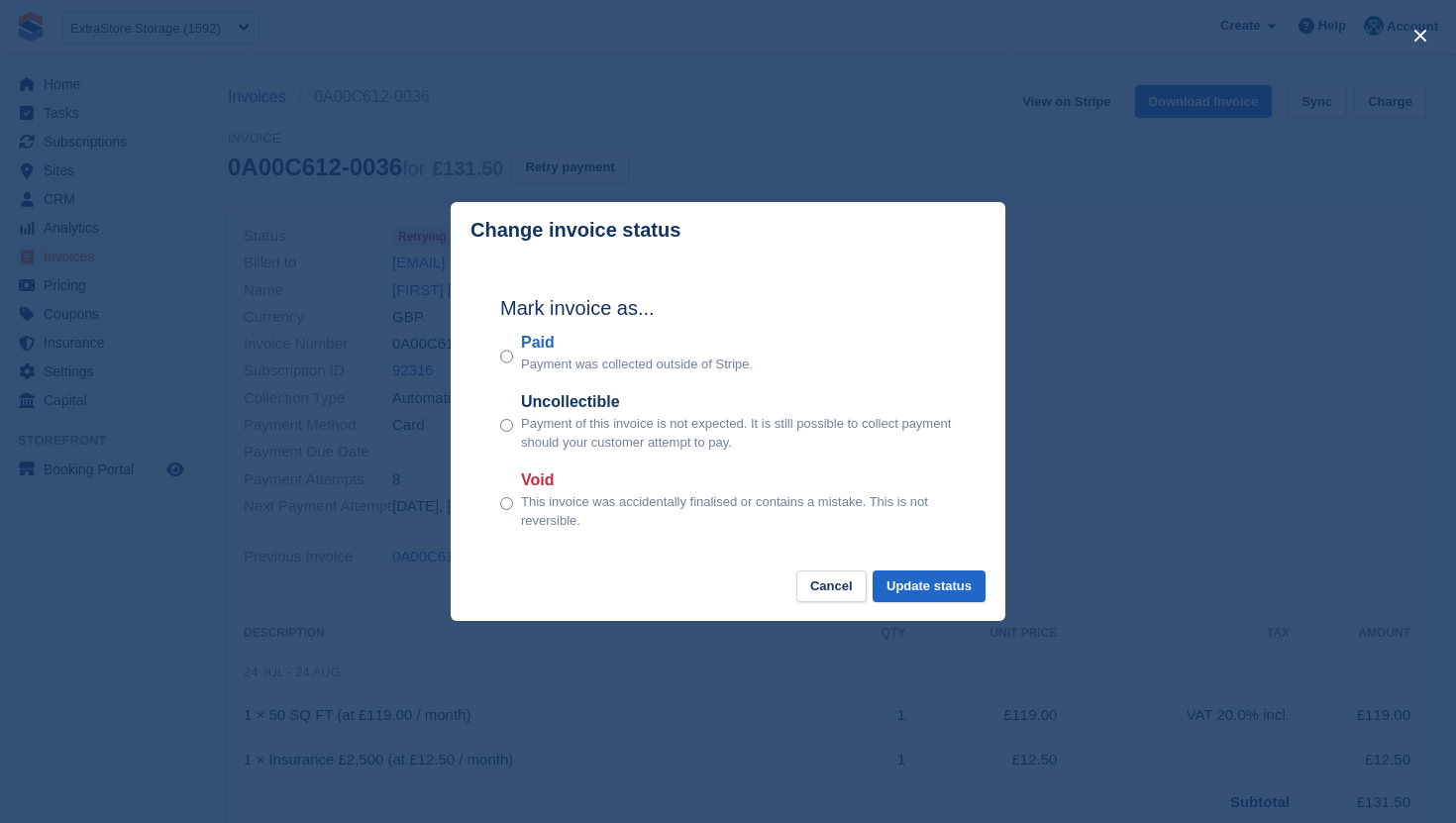 click at bounding box center [728, 411] 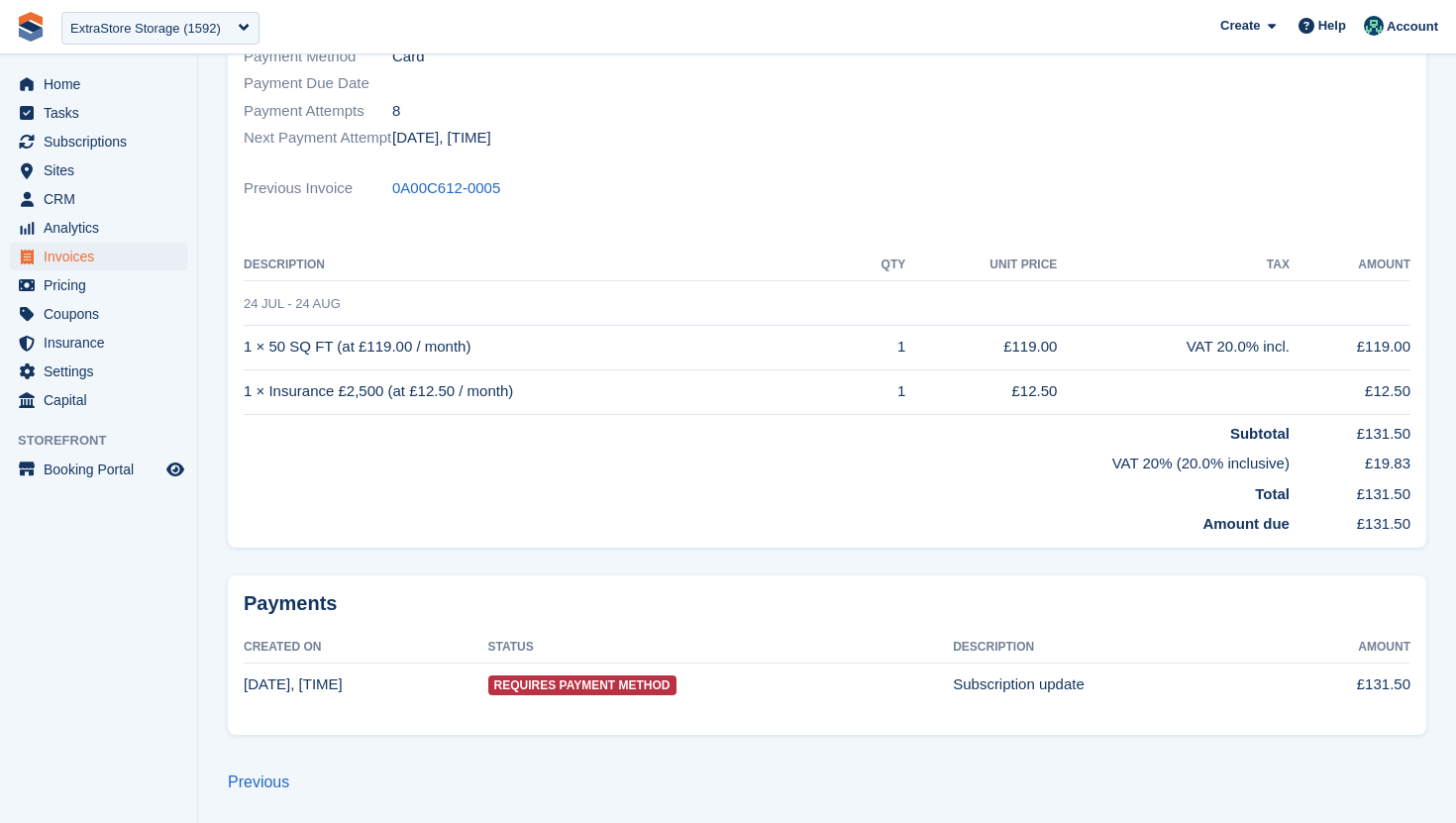 scroll, scrollTop: 0, scrollLeft: 0, axis: both 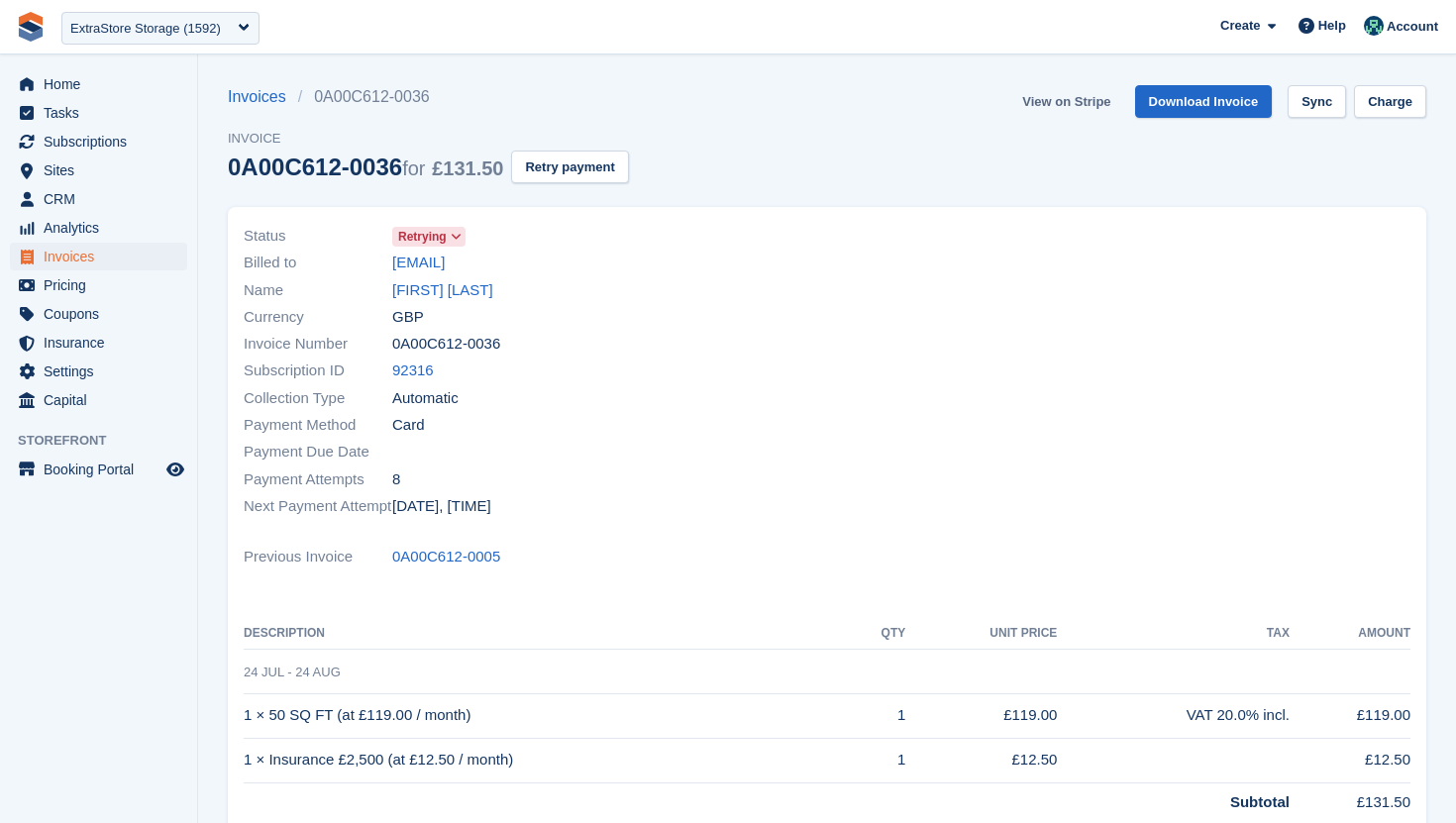 click on "View on Stripe" at bounding box center [1066, 101] 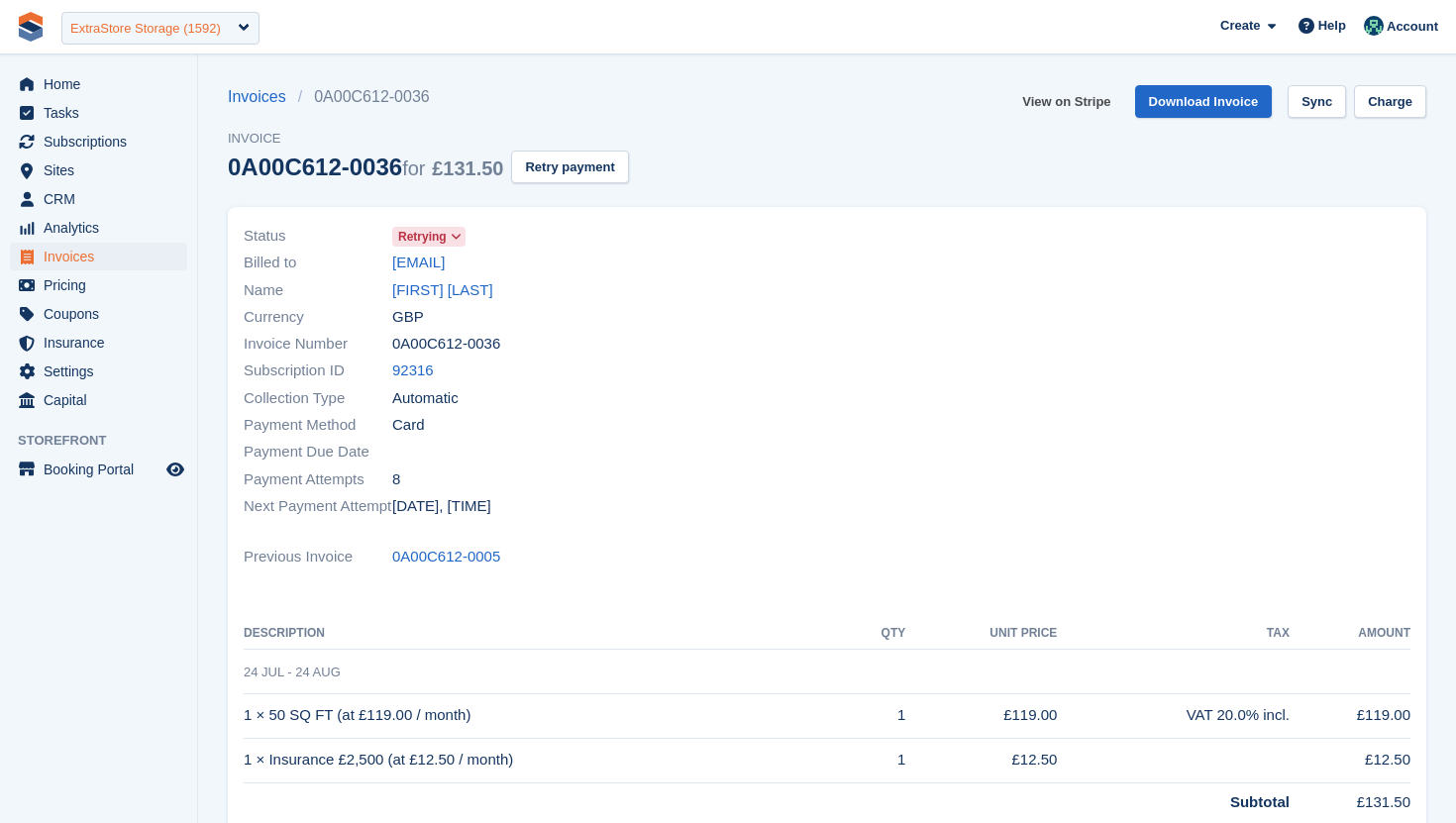 click on "ExtraStore Storage (1592)" at bounding box center [146, 29] 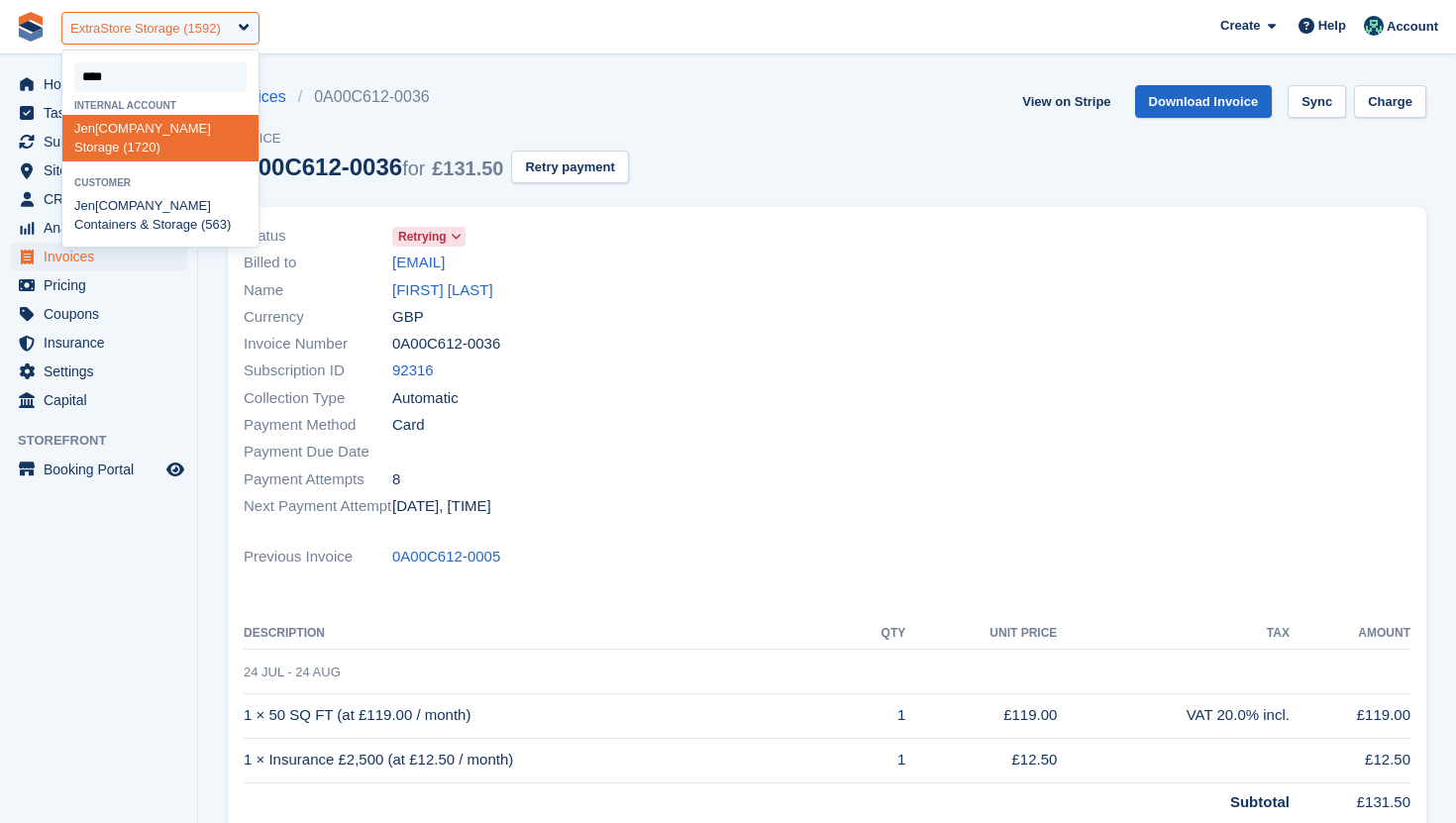type on "*****" 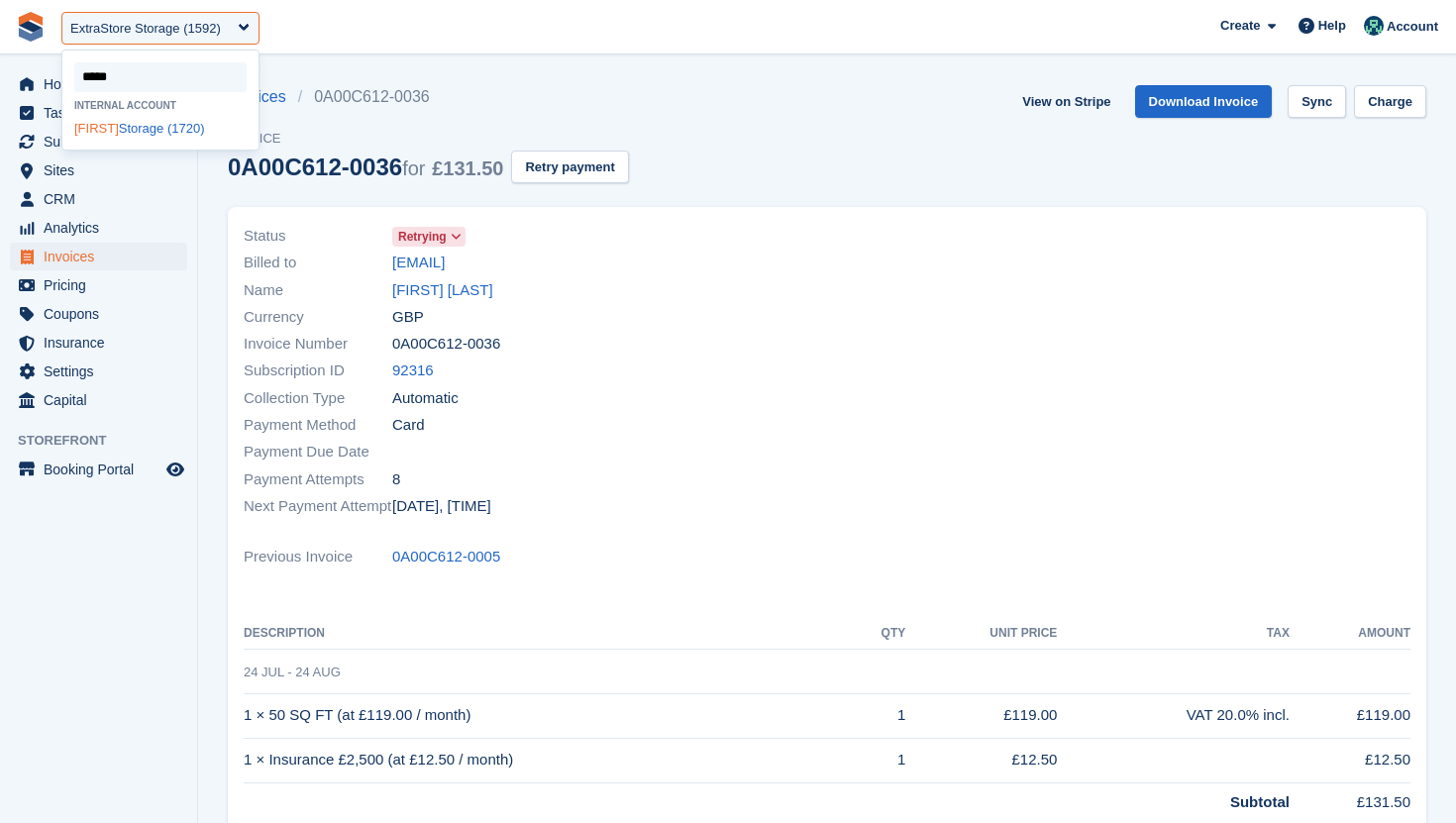 click on "Jen's  Storage (1720)" at bounding box center [160, 128] 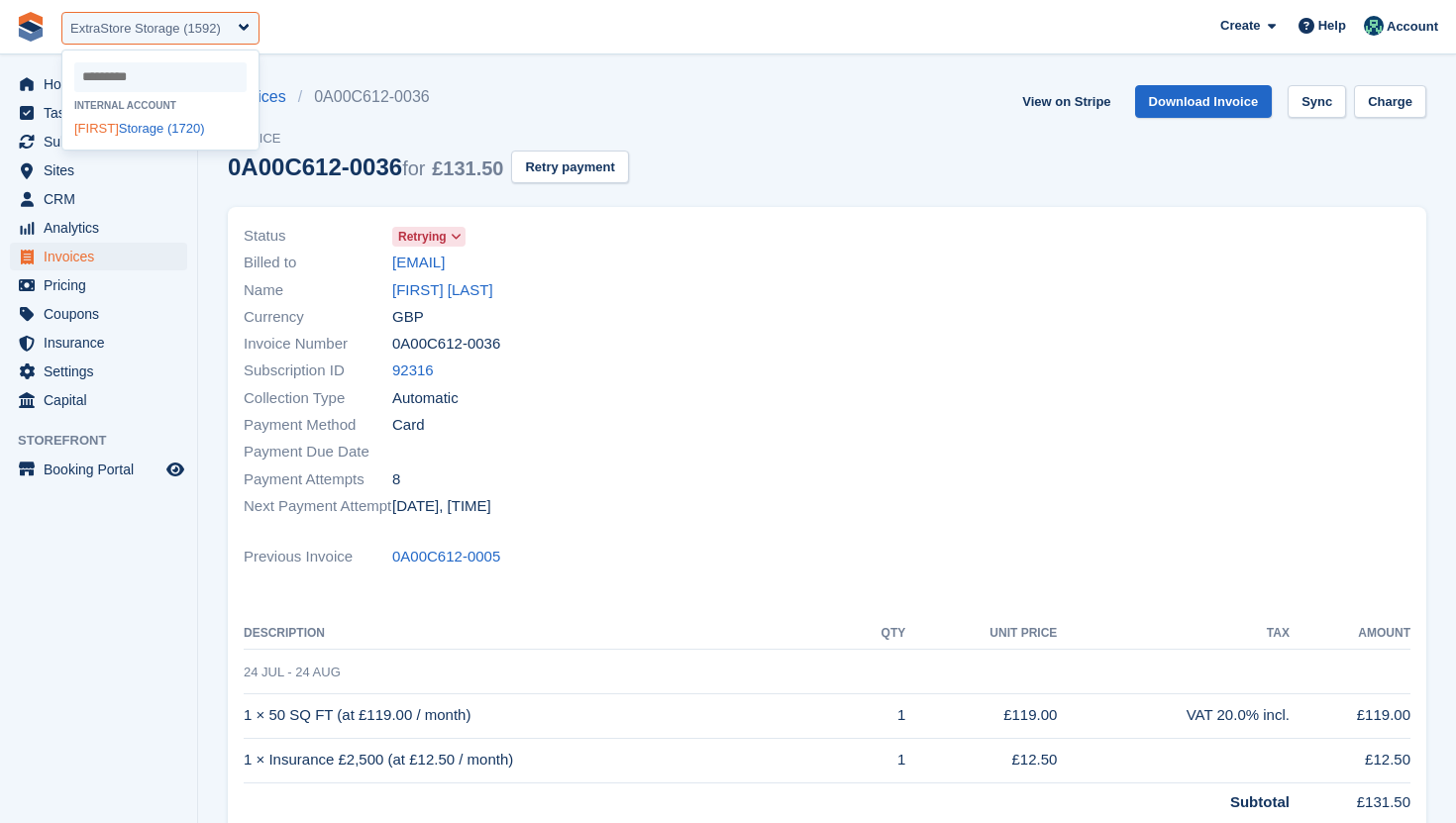 select on "****" 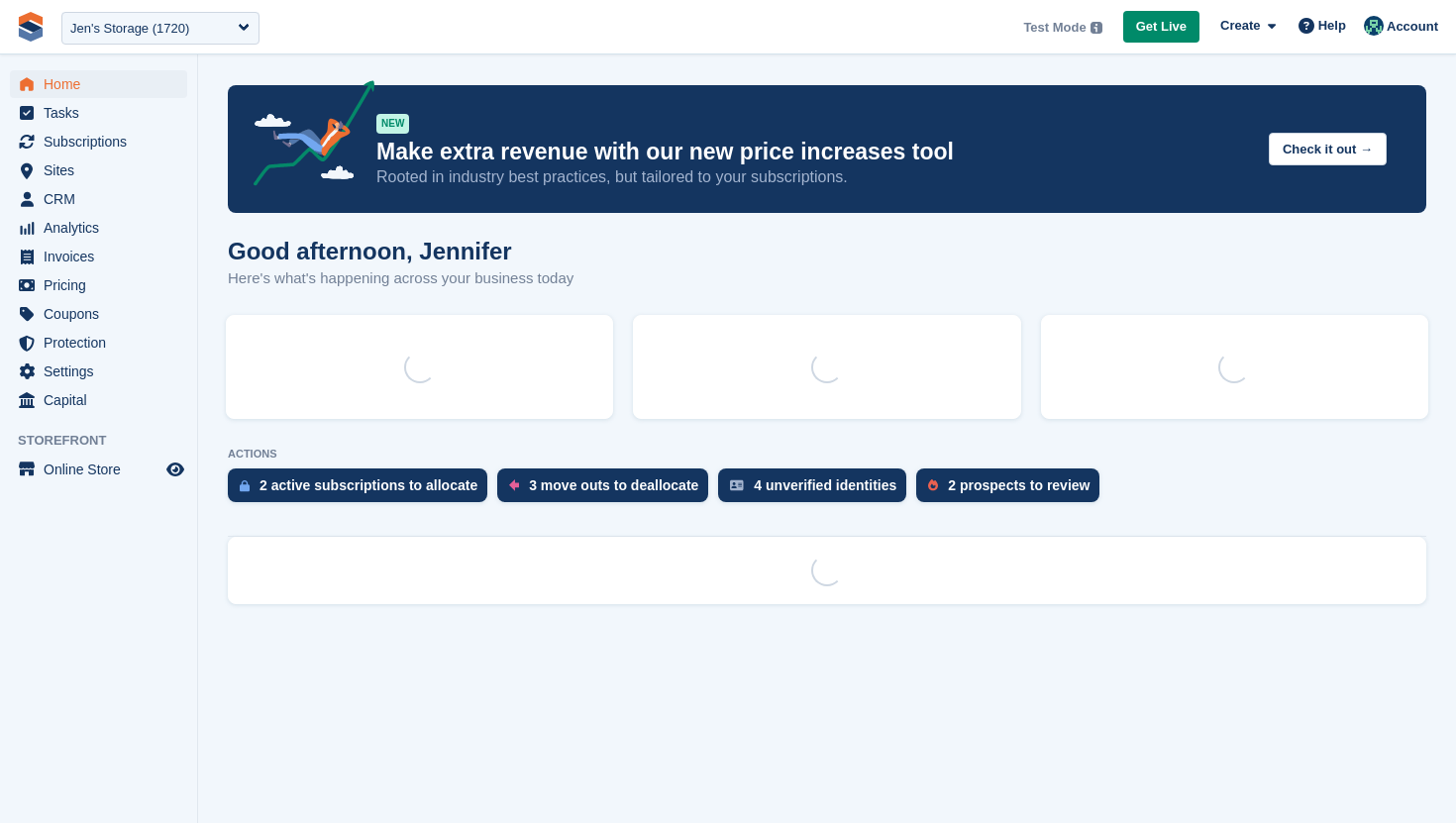 scroll, scrollTop: 0, scrollLeft: 0, axis: both 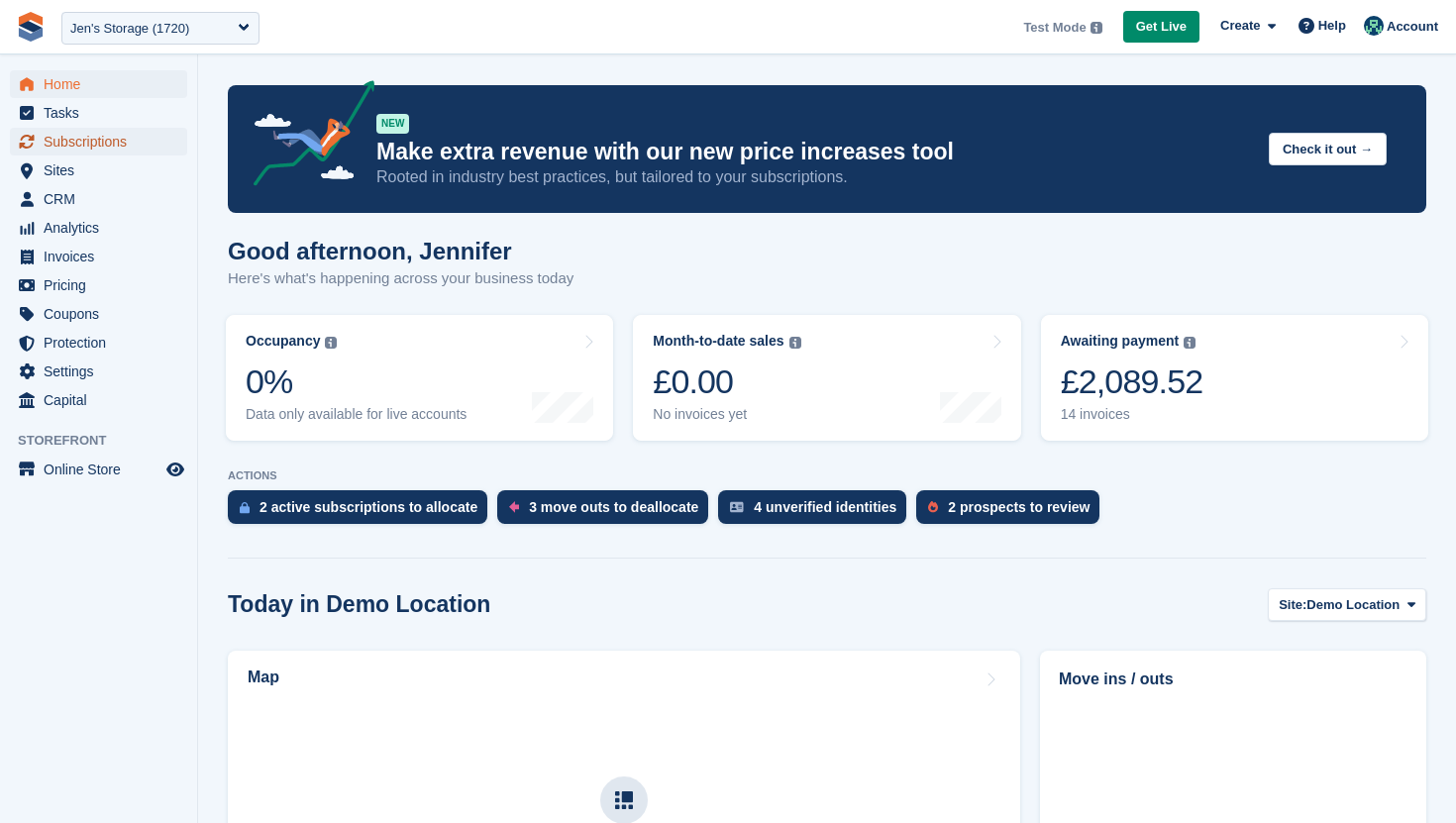 click on "Subscriptions" at bounding box center (103, 142) 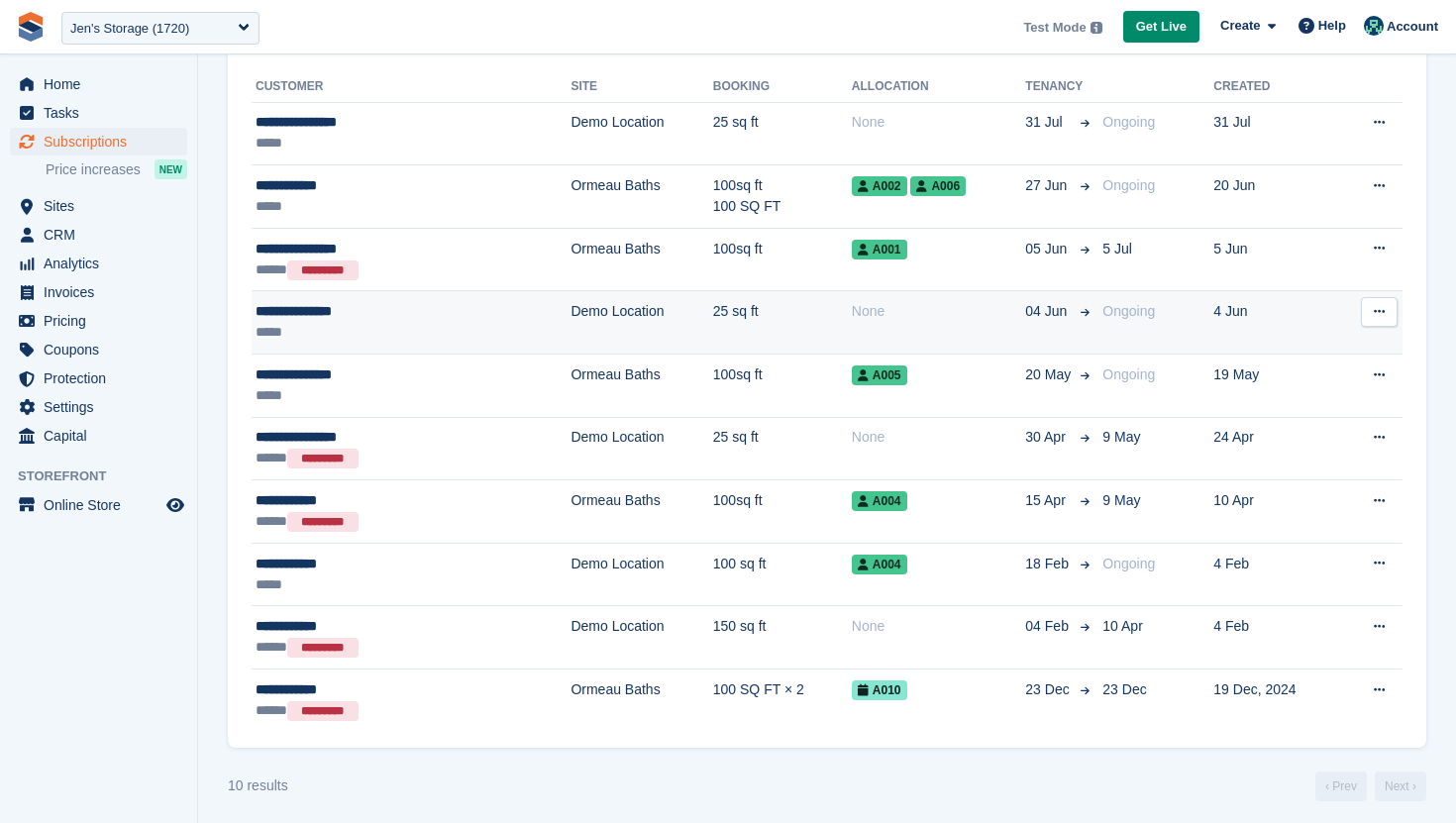 scroll, scrollTop: 237, scrollLeft: 0, axis: vertical 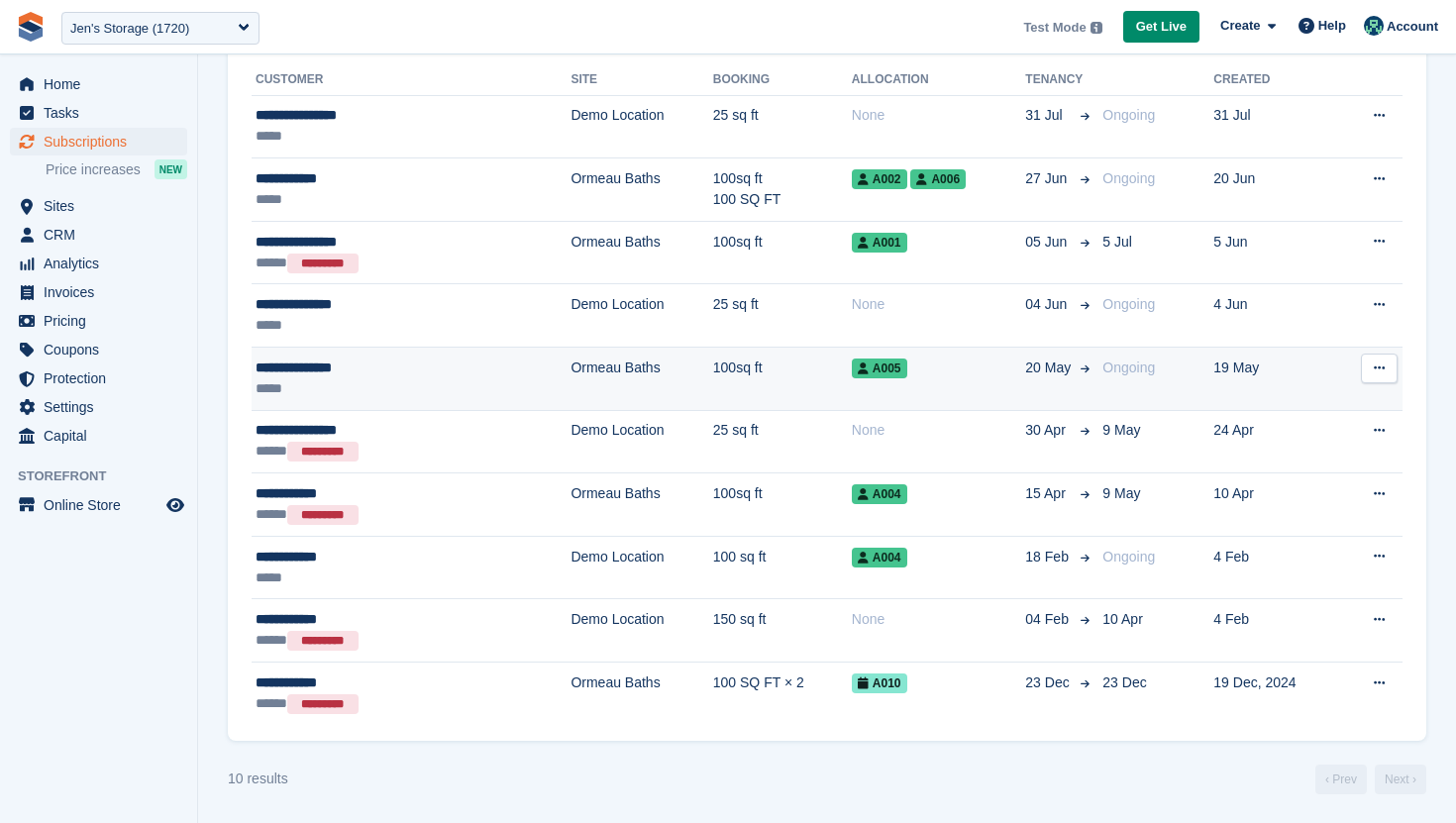click on "Ormeau Baths" at bounding box center [641, 379] 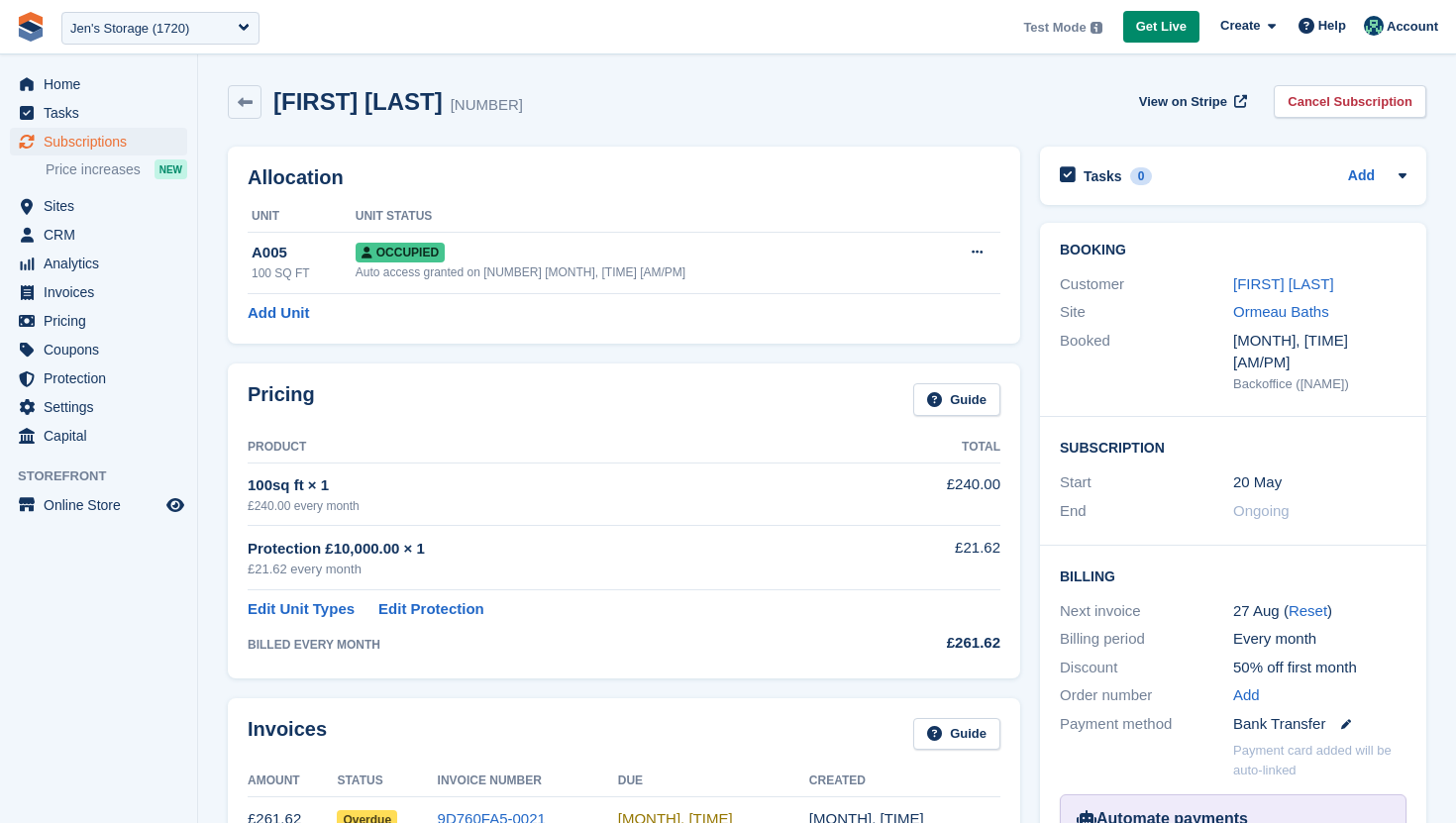 scroll, scrollTop: 0, scrollLeft: 0, axis: both 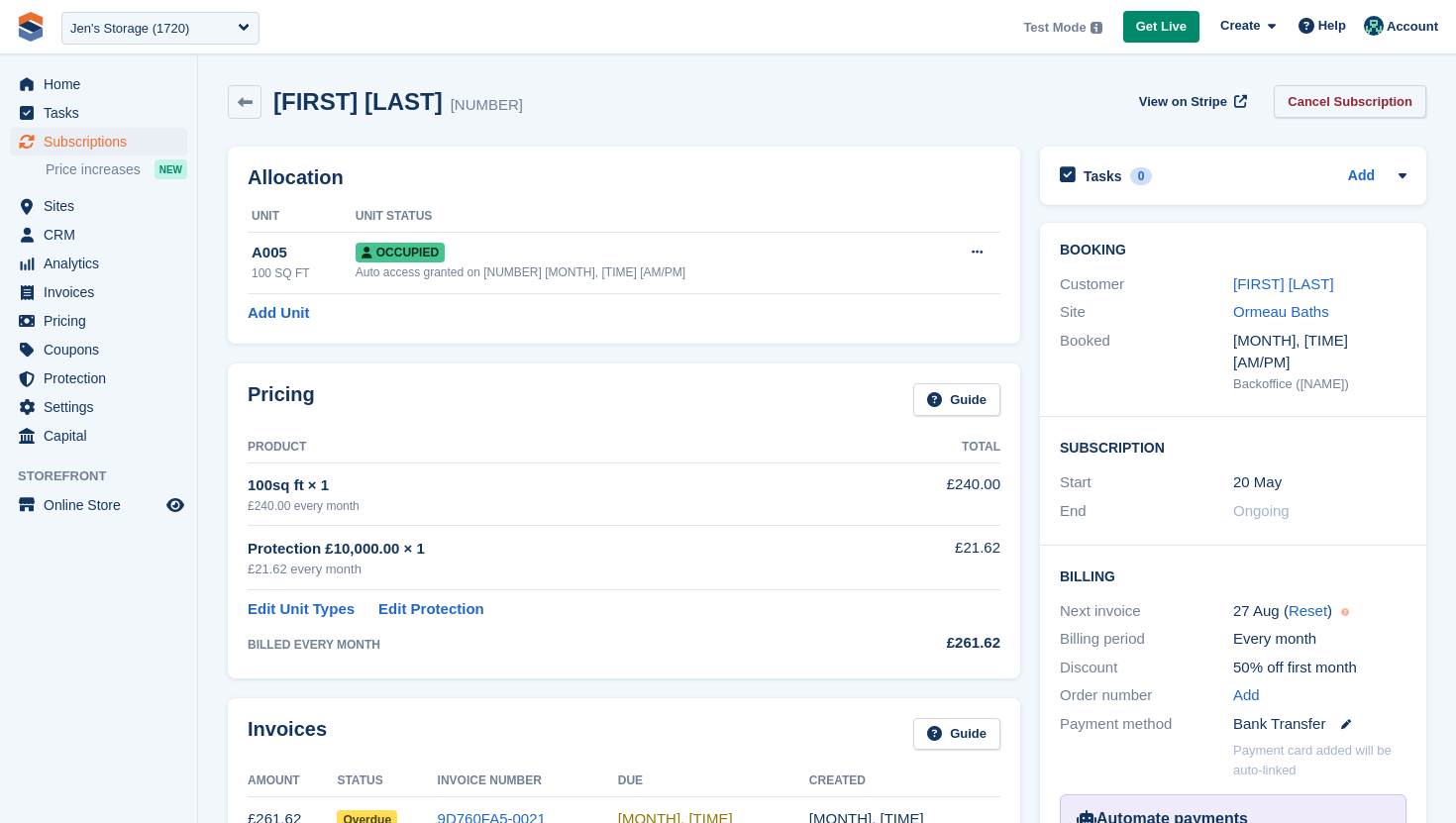 click on "Cancel Subscription" at bounding box center [1350, 101] 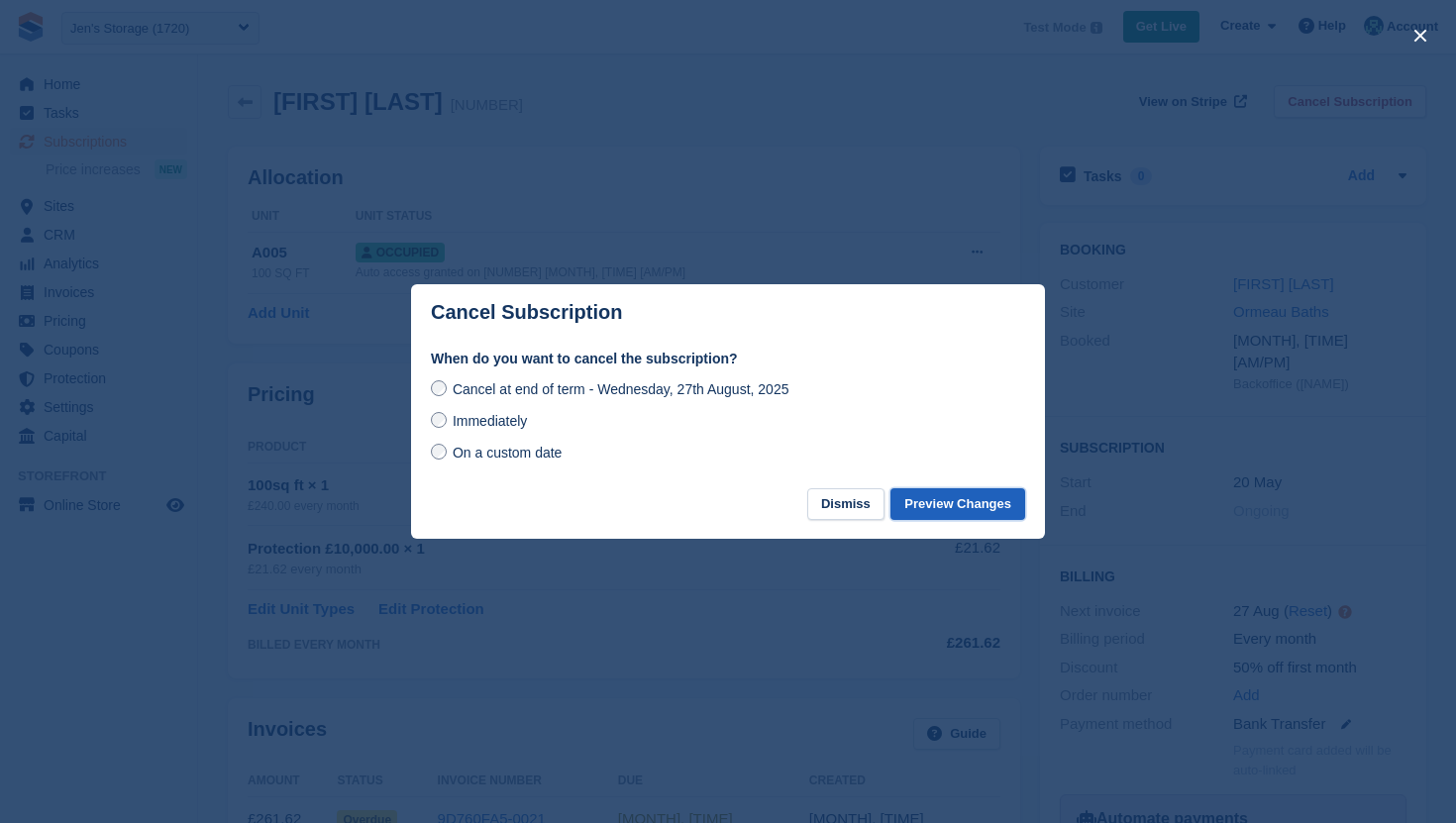 click on "Preview Changes" at bounding box center [958, 504] 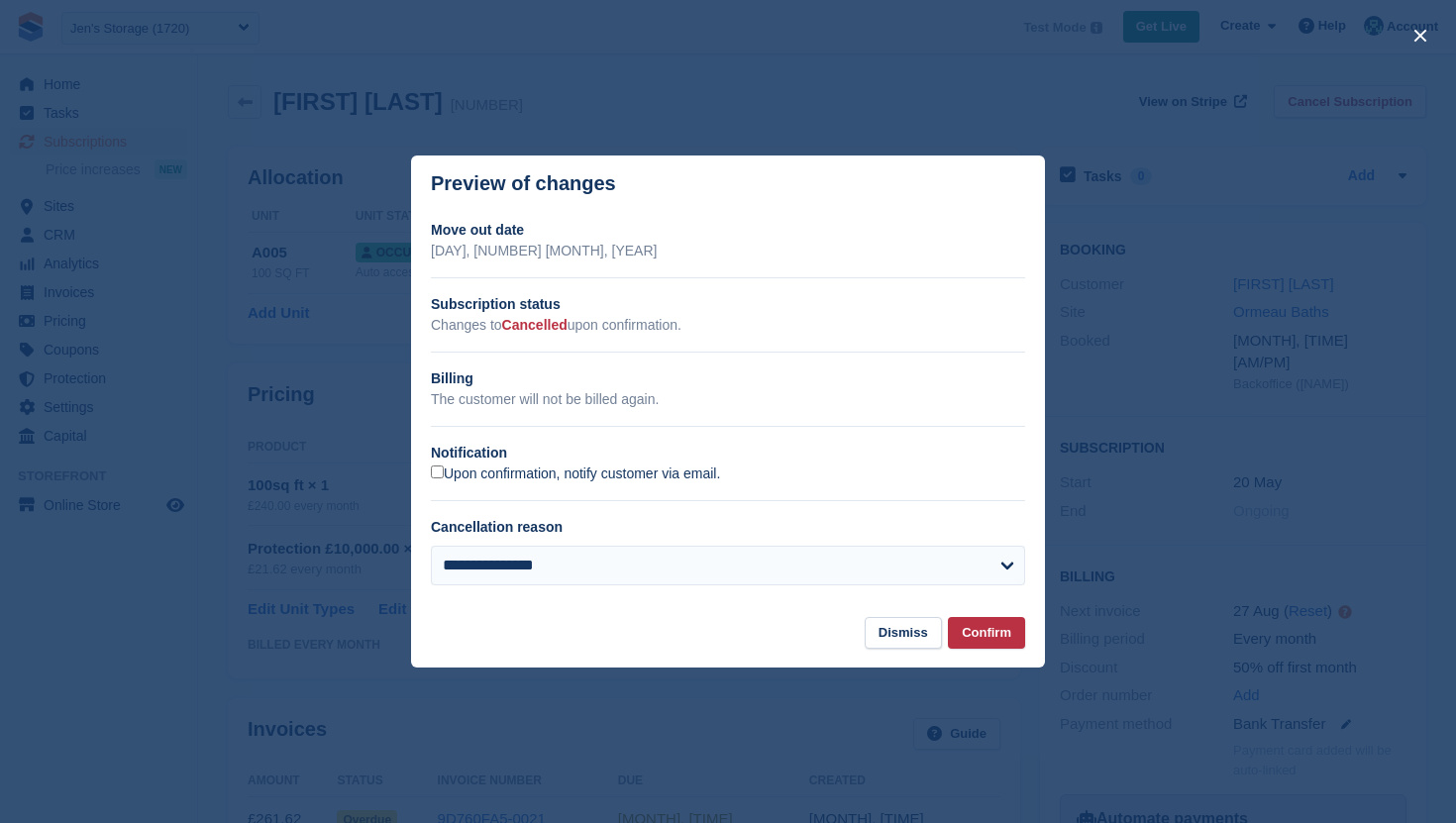 click on "Upon confirmation, notify customer via email." at bounding box center [575, 474] 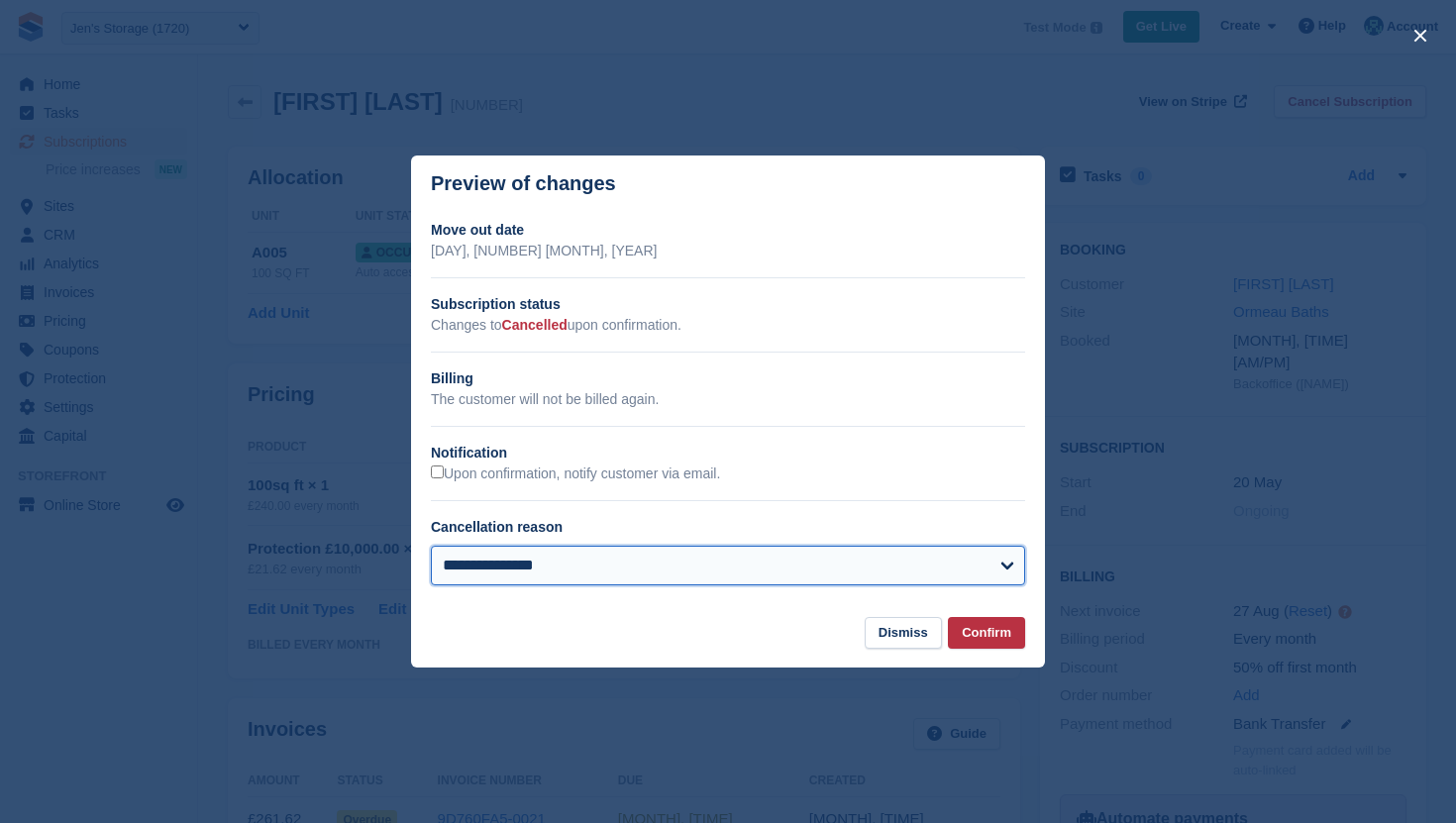 click on "**********" at bounding box center [728, 566] 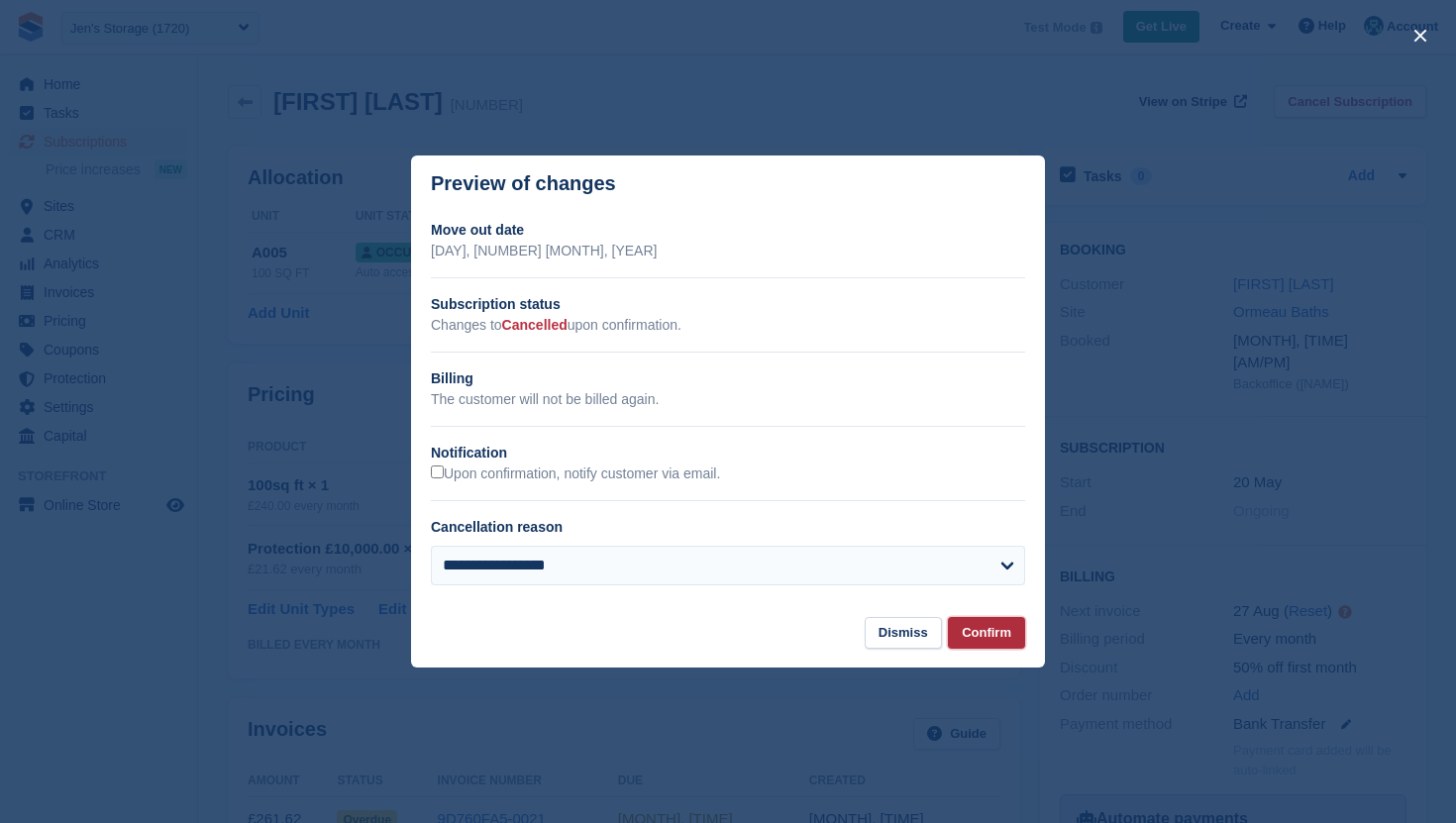 click on "Confirm" at bounding box center (987, 633) 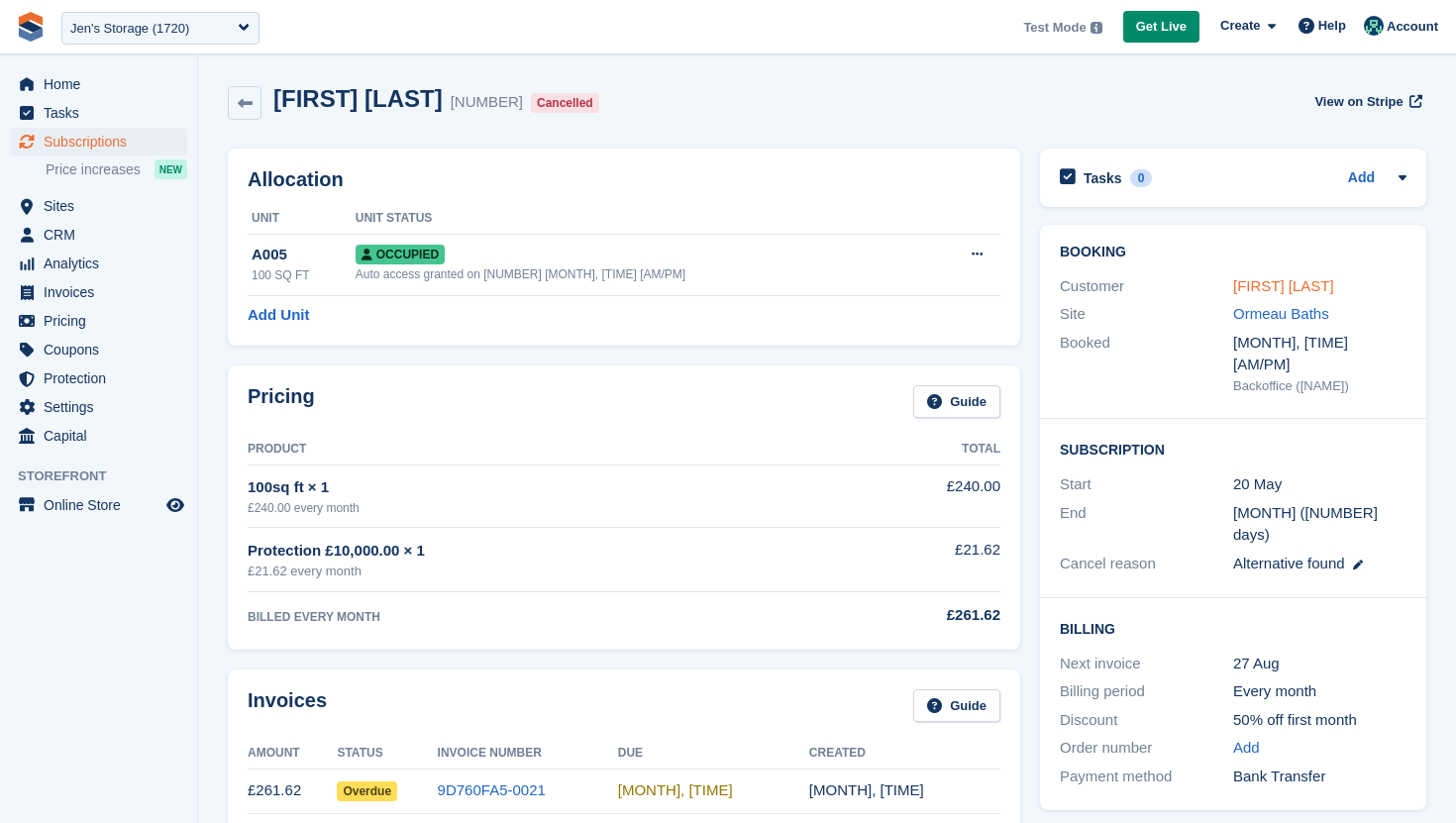 click on "[NAME] [LAST]" at bounding box center (1284, 285) 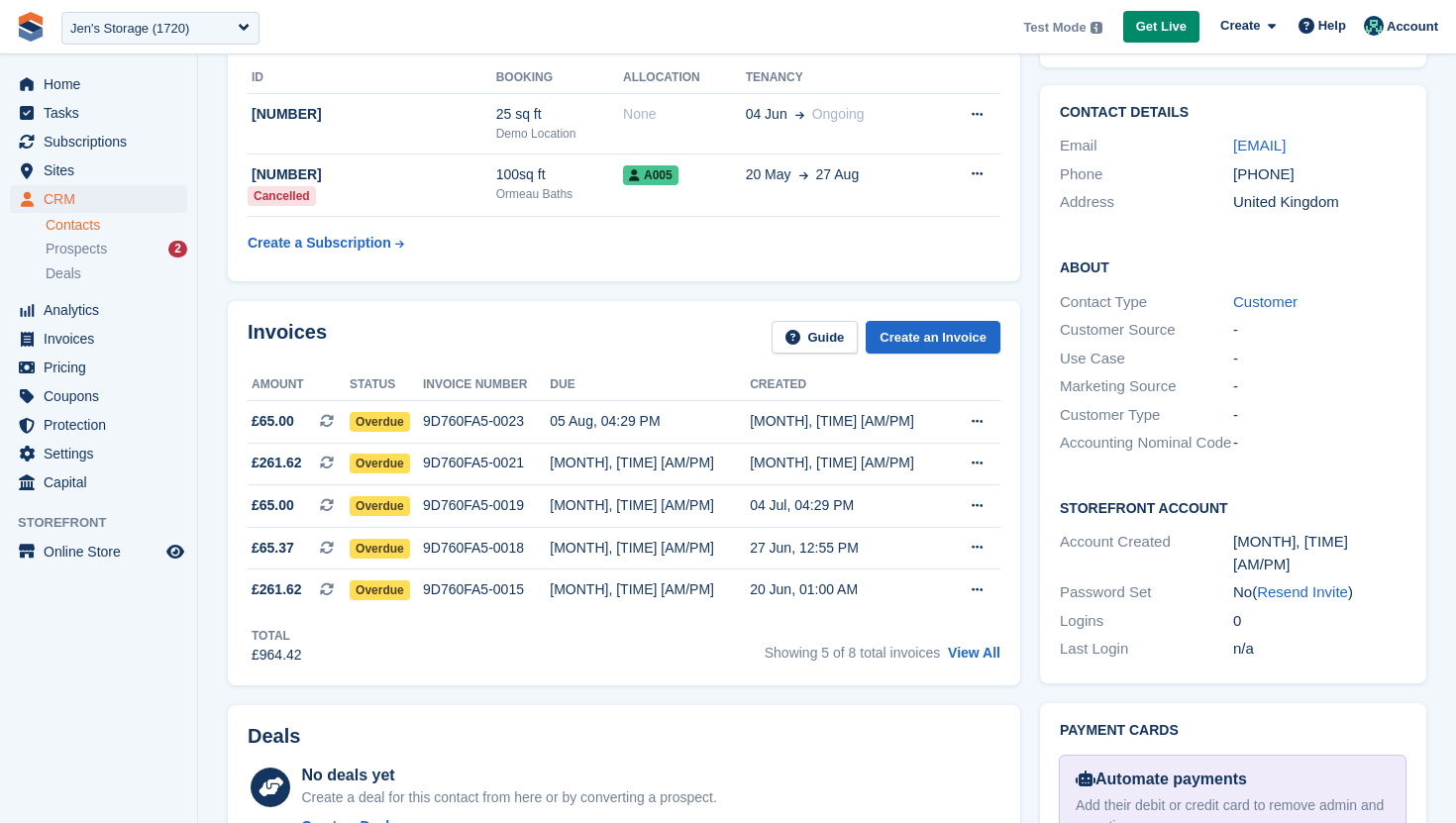 scroll, scrollTop: 100, scrollLeft: 0, axis: vertical 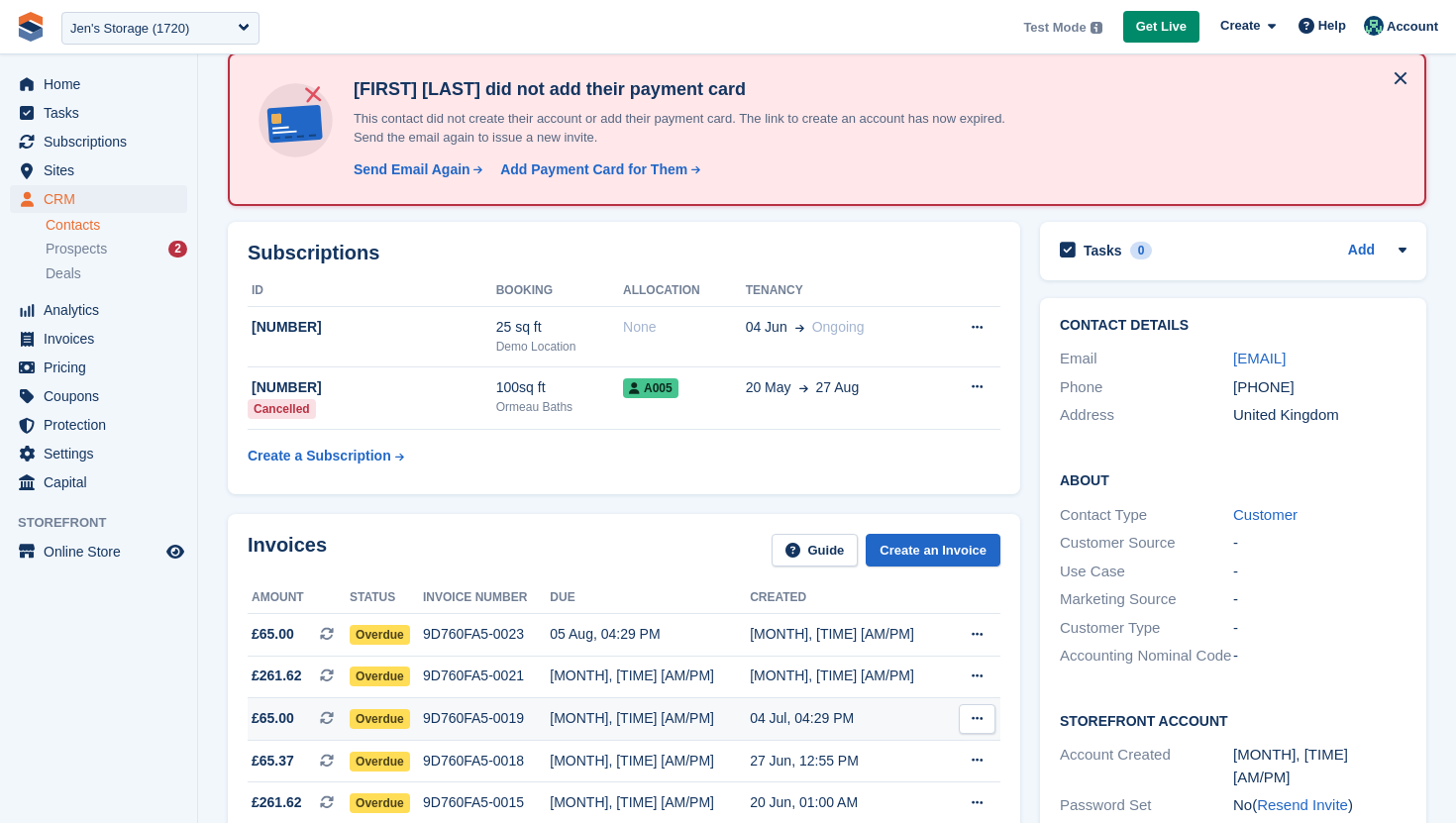 click on "[DATE], [TIME]" at bounding box center [650, 718] 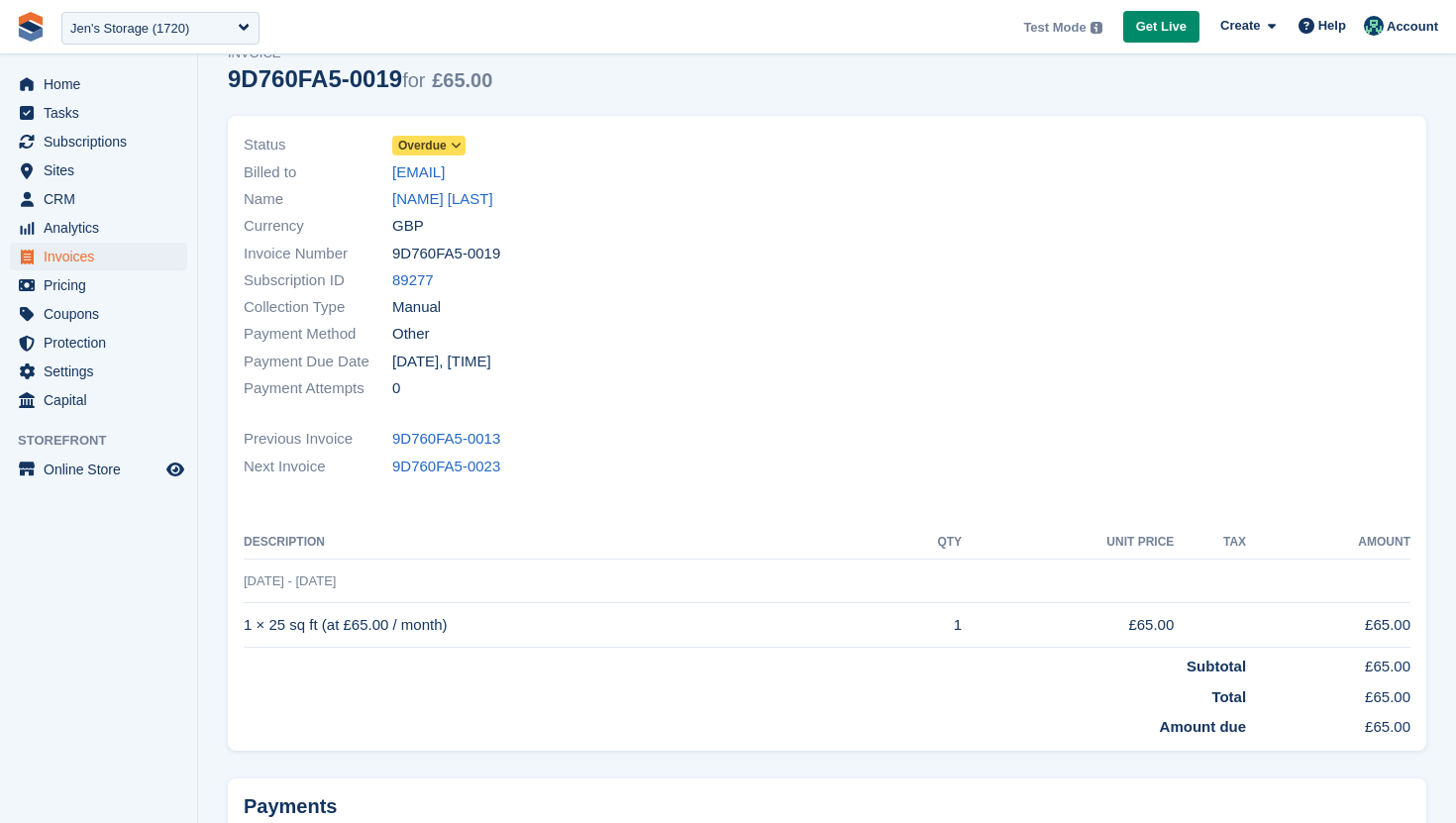 scroll, scrollTop: 99, scrollLeft: 0, axis: vertical 